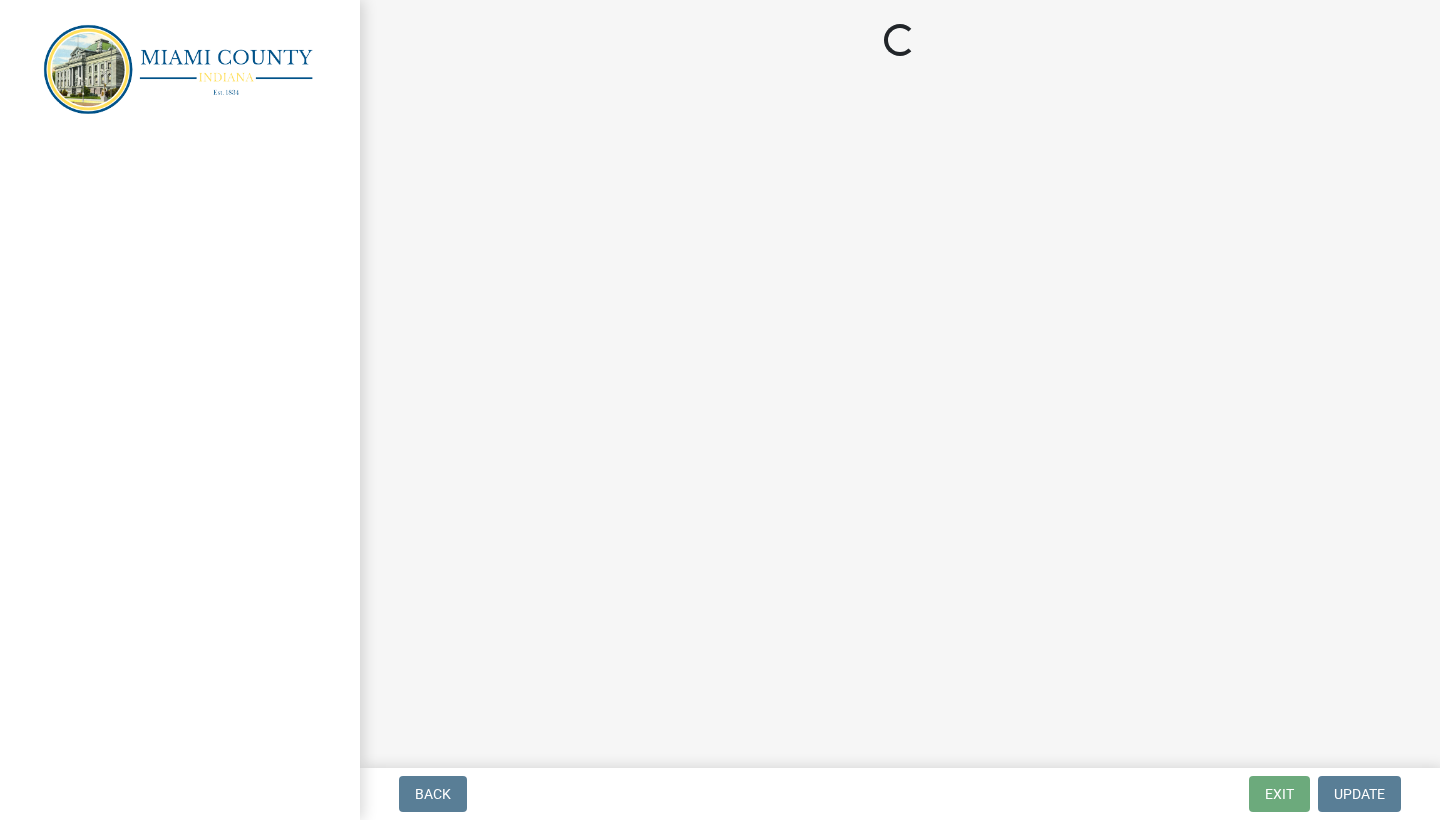 scroll, scrollTop: 0, scrollLeft: 0, axis: both 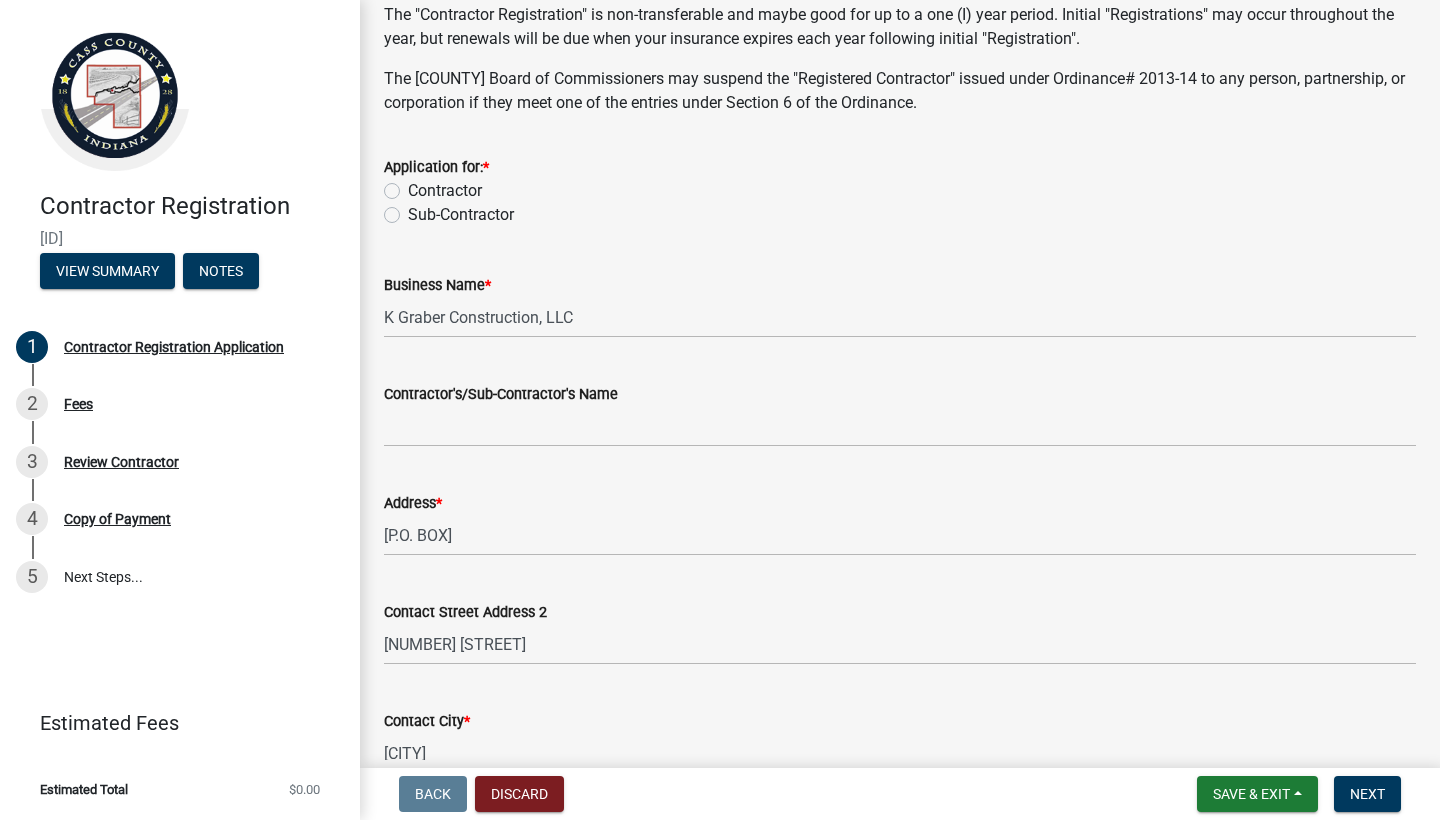 click on "Contractor" 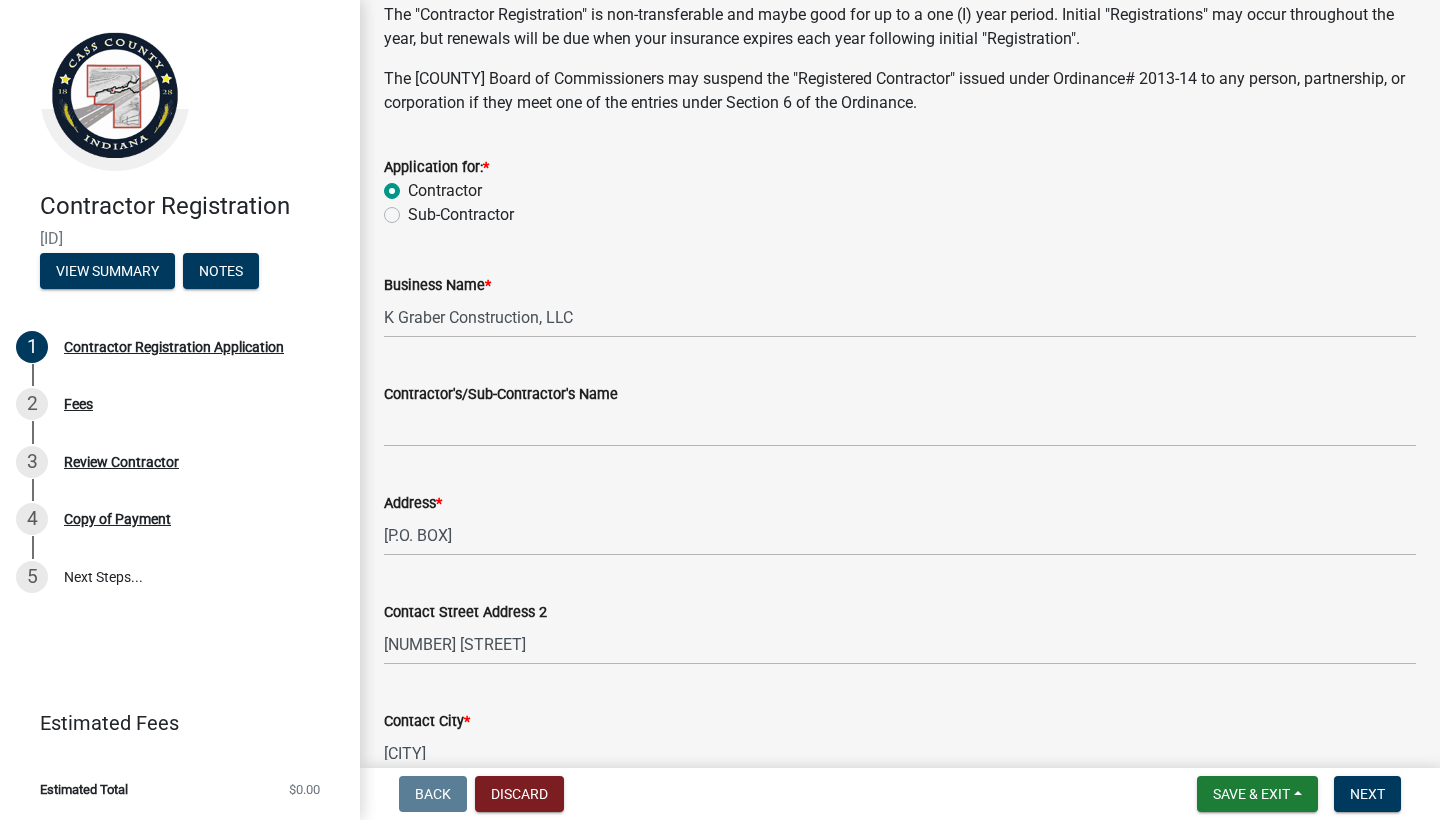 radio on "true" 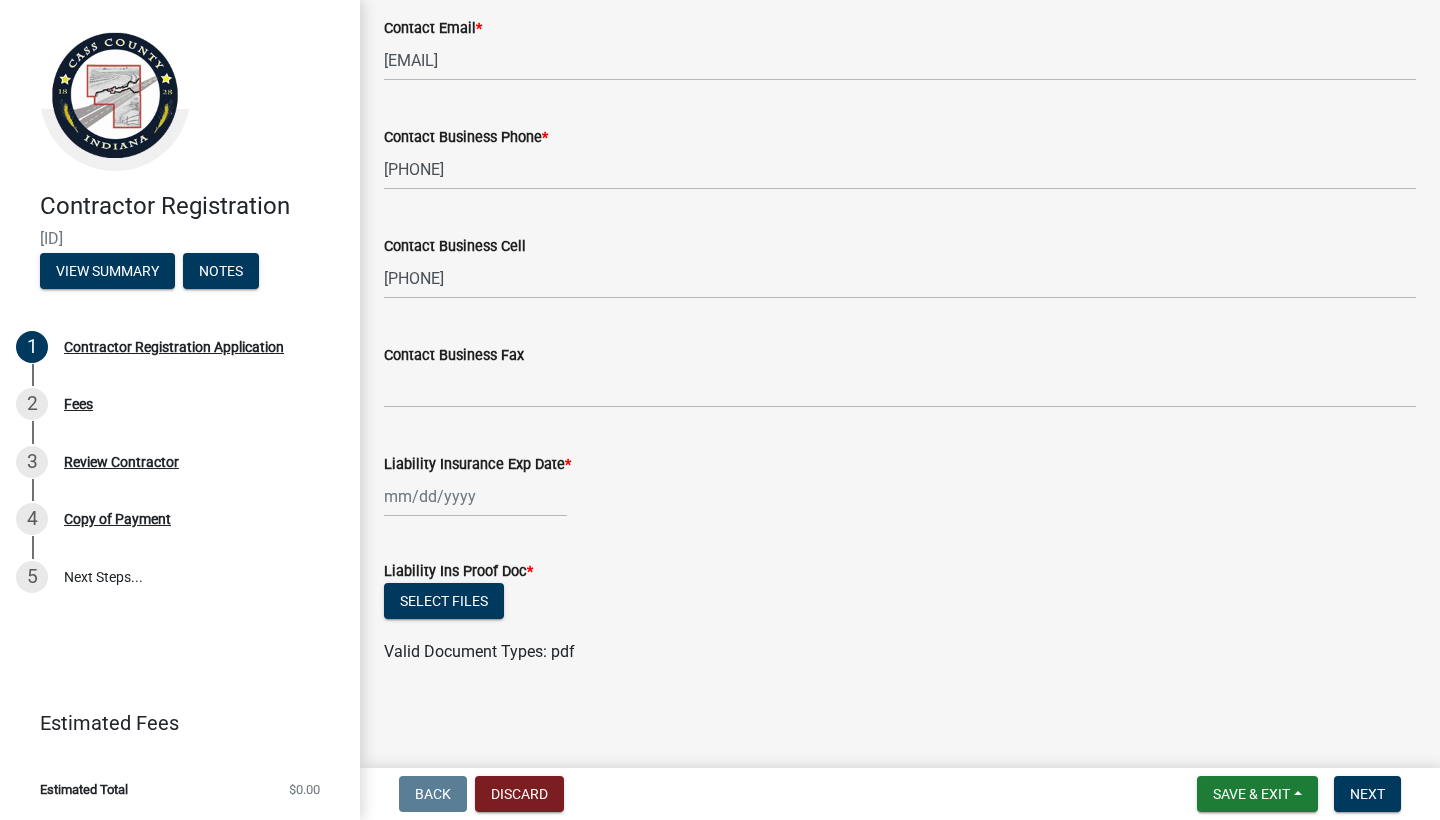 scroll, scrollTop: 1692, scrollLeft: 0, axis: vertical 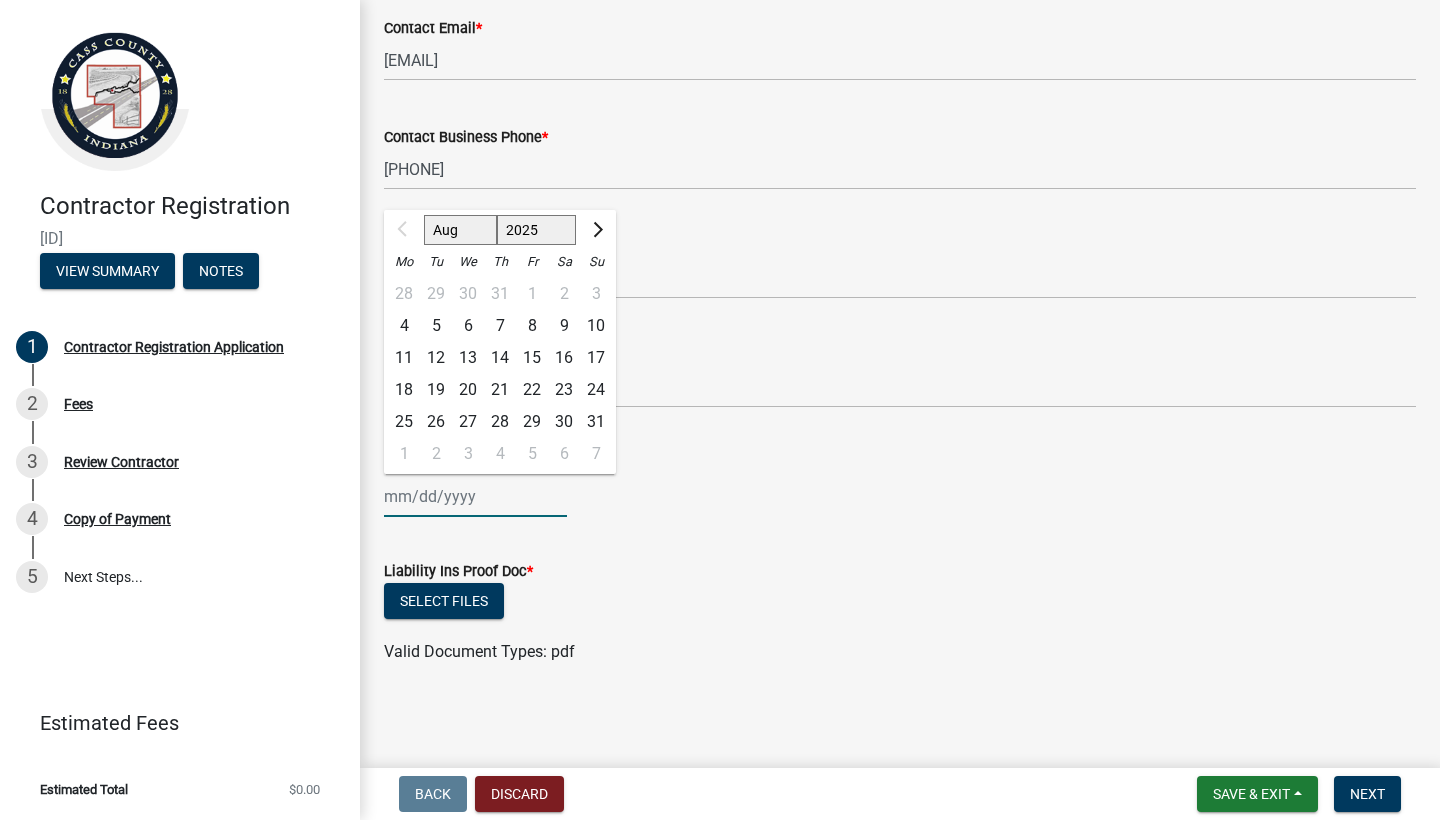 click on "Aug Sep Oct Nov Dec 2025 2026 2027 2028 2029 2030 2031 2032 2033 2034 2035 2036 2037 2038 2039 2040 2041 2042 2043 2044 2045 2046 2047 2048 2049 2050 2051 2052 2053 2054 2055 2056 2057 2058 2059 2060 2061 2062 2063 2064 2065 2066 2067 2068 2069 2070 2071 2072 2073 2074 2075 2076 2077 2078 2079 2080 2081 2082 2083 2084 2085 2086 2087 2088 2089 2090 2091 2092 2093 2094 2095 2096 2097 2098 2099 2100 2101 2102 2103 2104 2105 2106 2107 2108 2109 2110 2111 2112 2113 2114 2115 2116 2117 2118 2119 2120 2121 2122 2123 2124 2125 2126 2127 2128 2129 2130 2131 2132 2133 2134 2135 2136 2137 2138 2139 2140 2141 2142 2143 2144 2145 2146 2147 2148 2149 2150 2151 2152 2153 2154 2155 2156 2157 2158 2159 2160 2161 2162 2163 2164 2165 2166 2167 2168 2169 2170 2171 2172 2173 2174 2175 2176 2177 2178 2179 2180 2181 2182 2183 2184 2185 2186 2187 2188 2189 2190 2191 2192 2193 2194 2195 2196 2197 2198 2199 2200 2201 2202 2203 2204 2205 2206 2207 2208 2209 2210 2211 2212 2213 2214 2215 2216 2217 2218 2219 2220 2221 2222 2223 2224 2225" 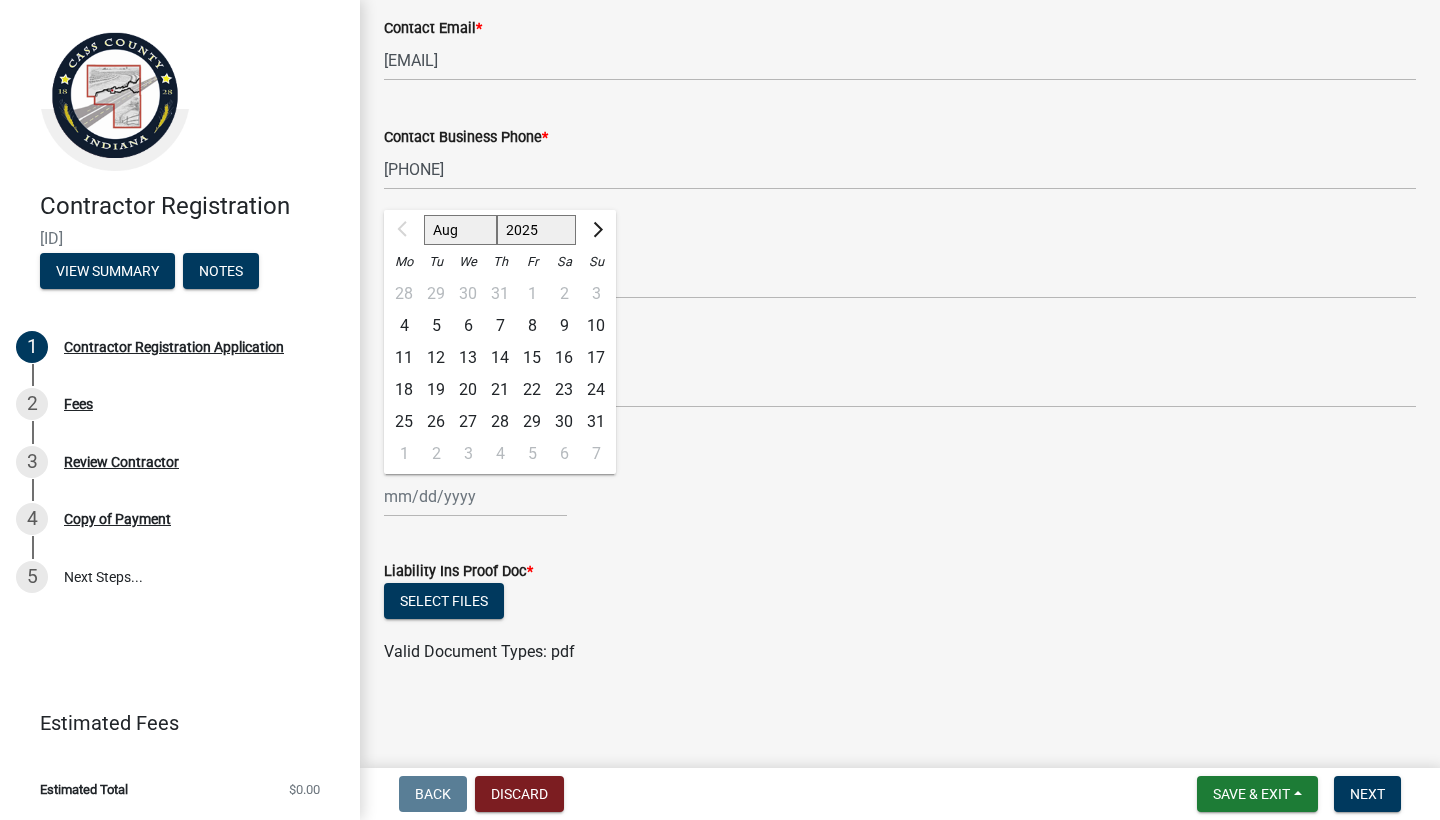 click on "28 29 30 31 1 2 3" 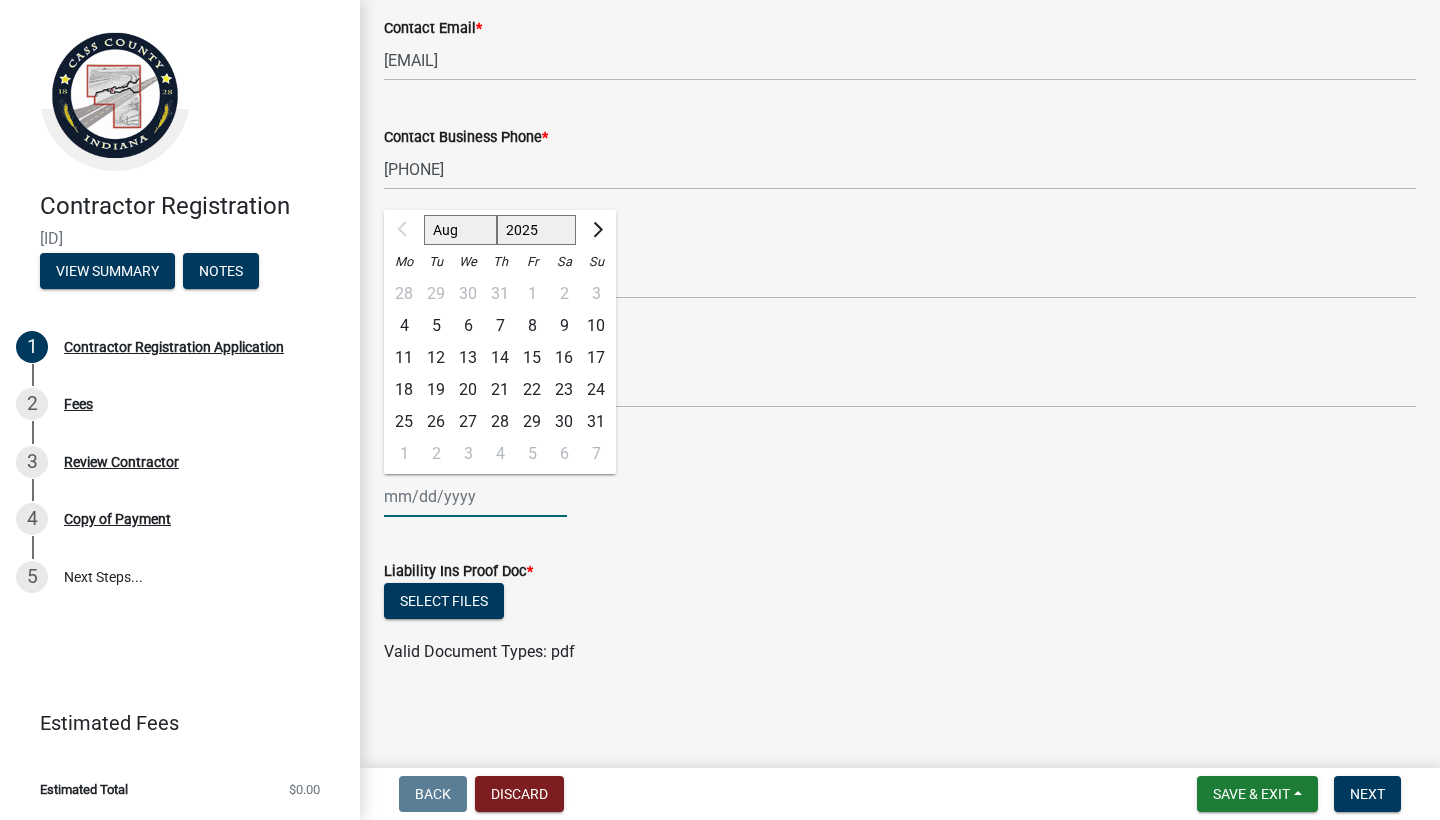 select on "2026" 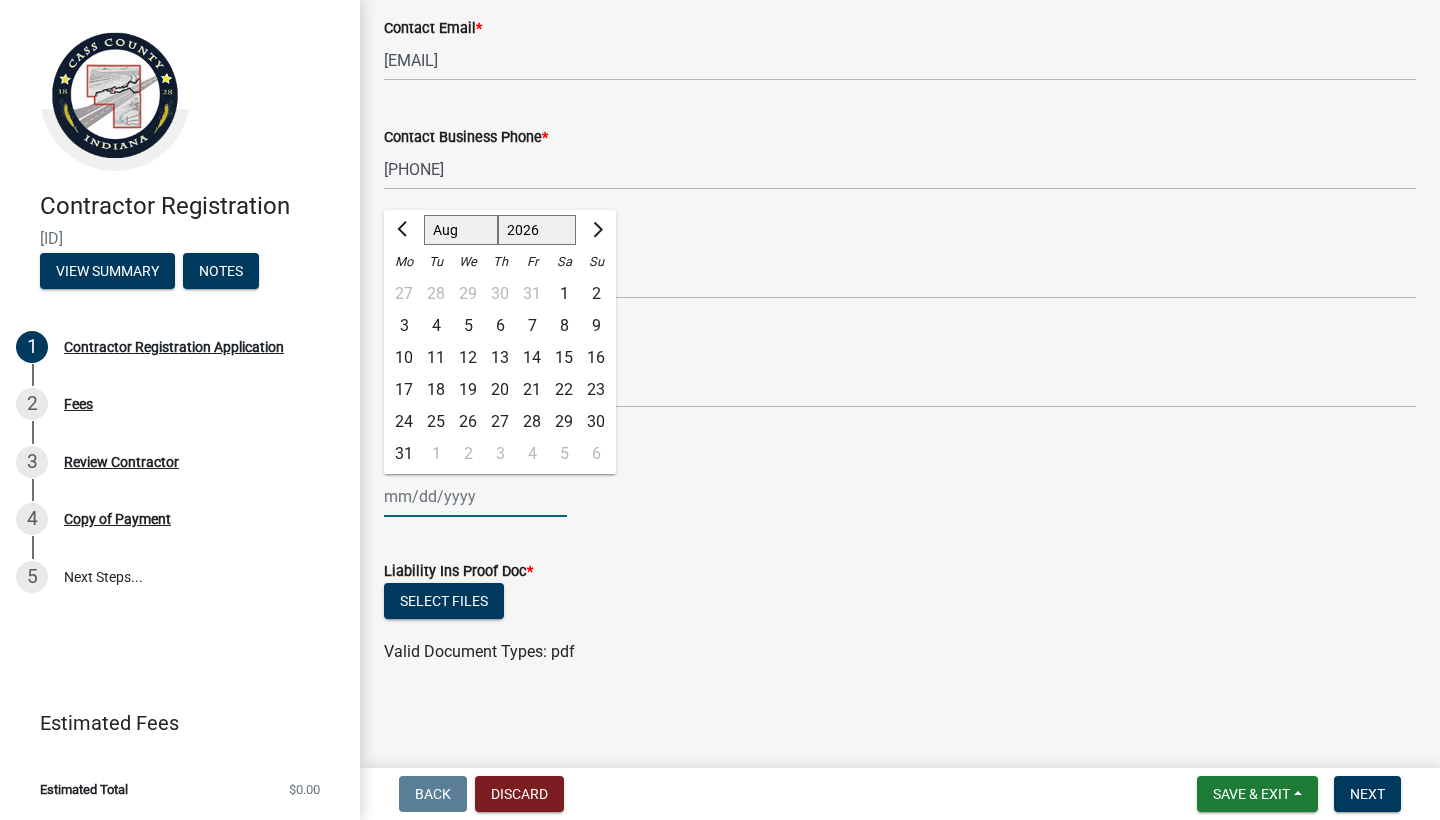click on "1" 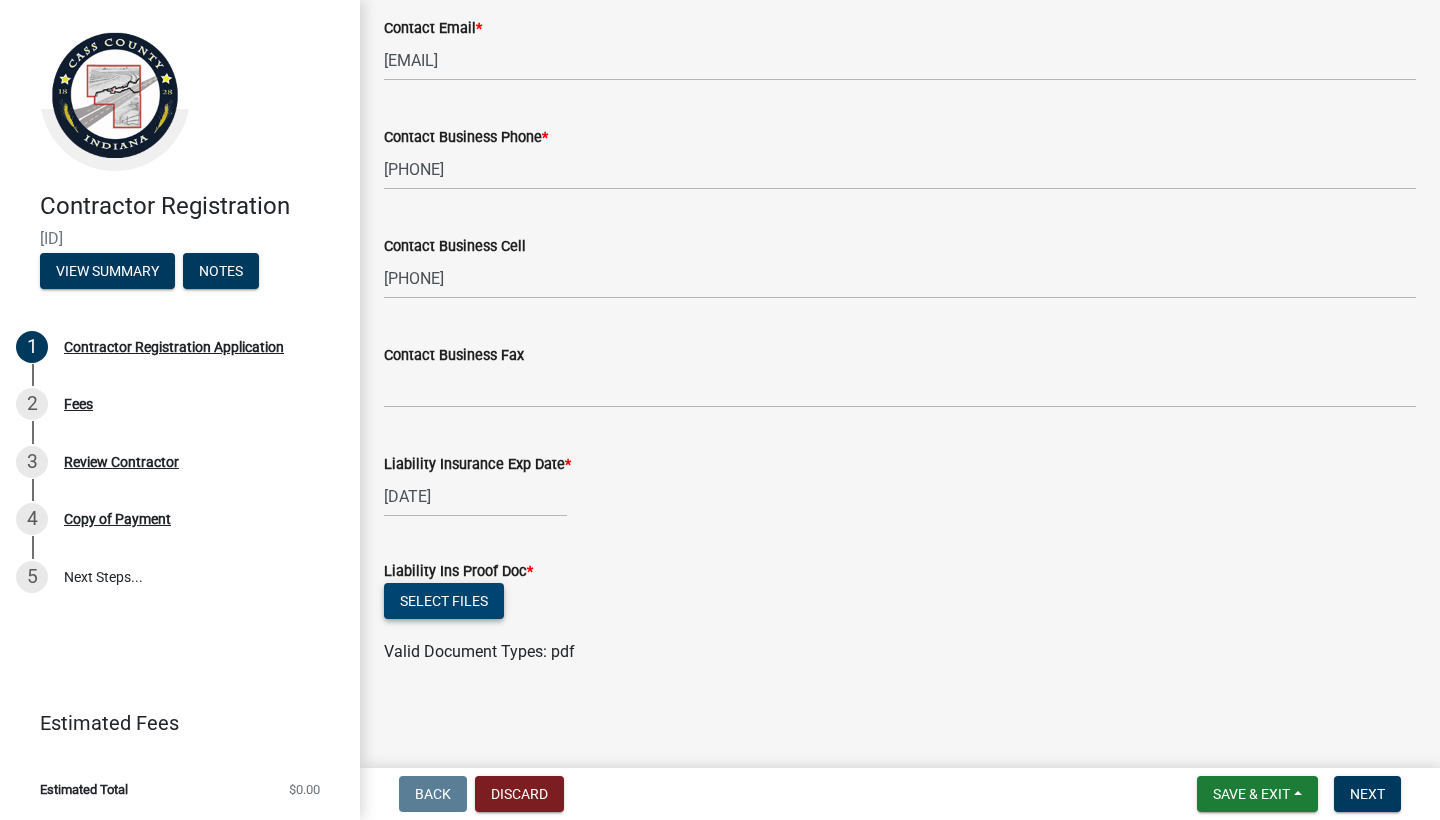 click on "Select files" 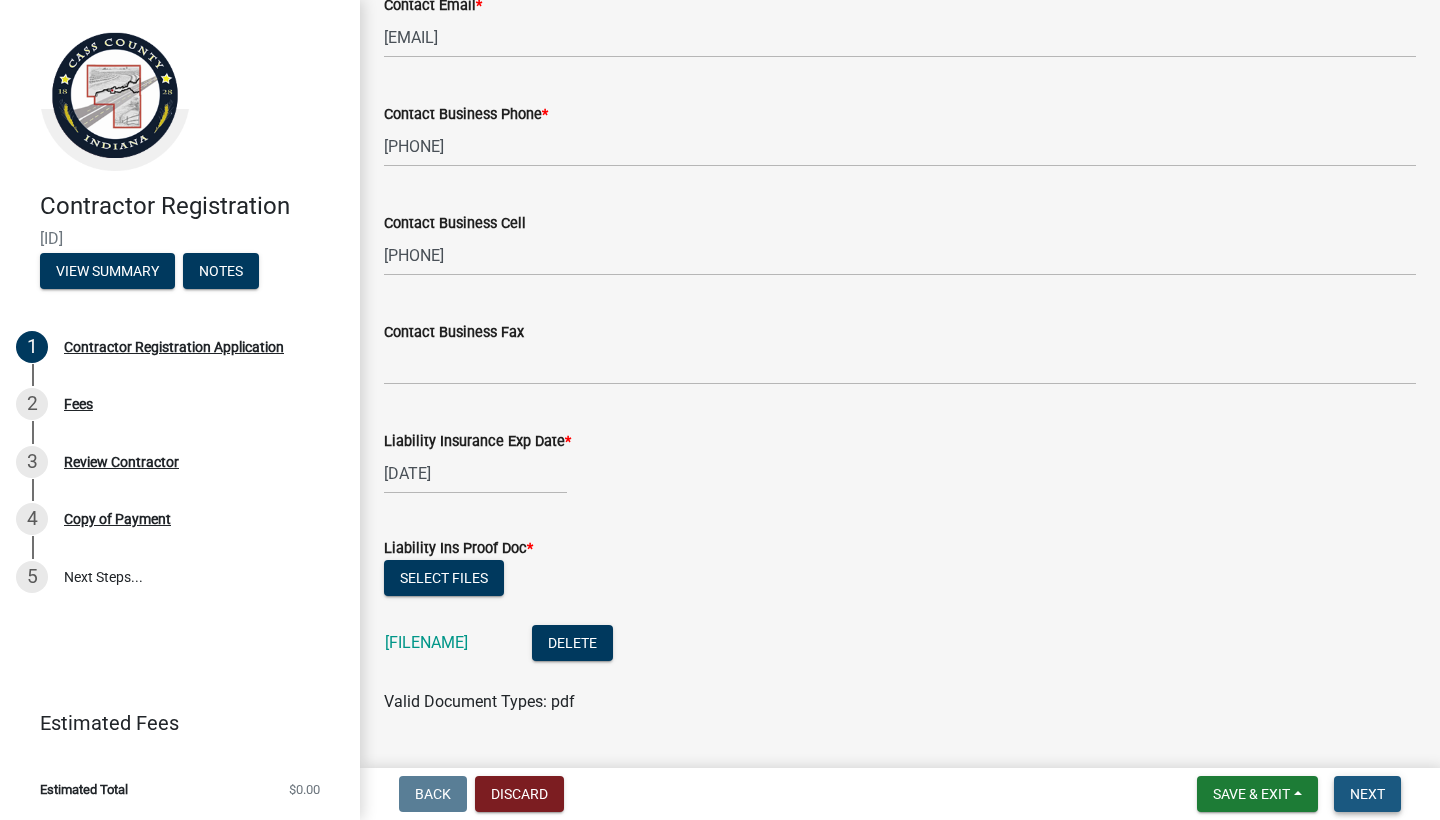 click on "Next" at bounding box center [1367, 794] 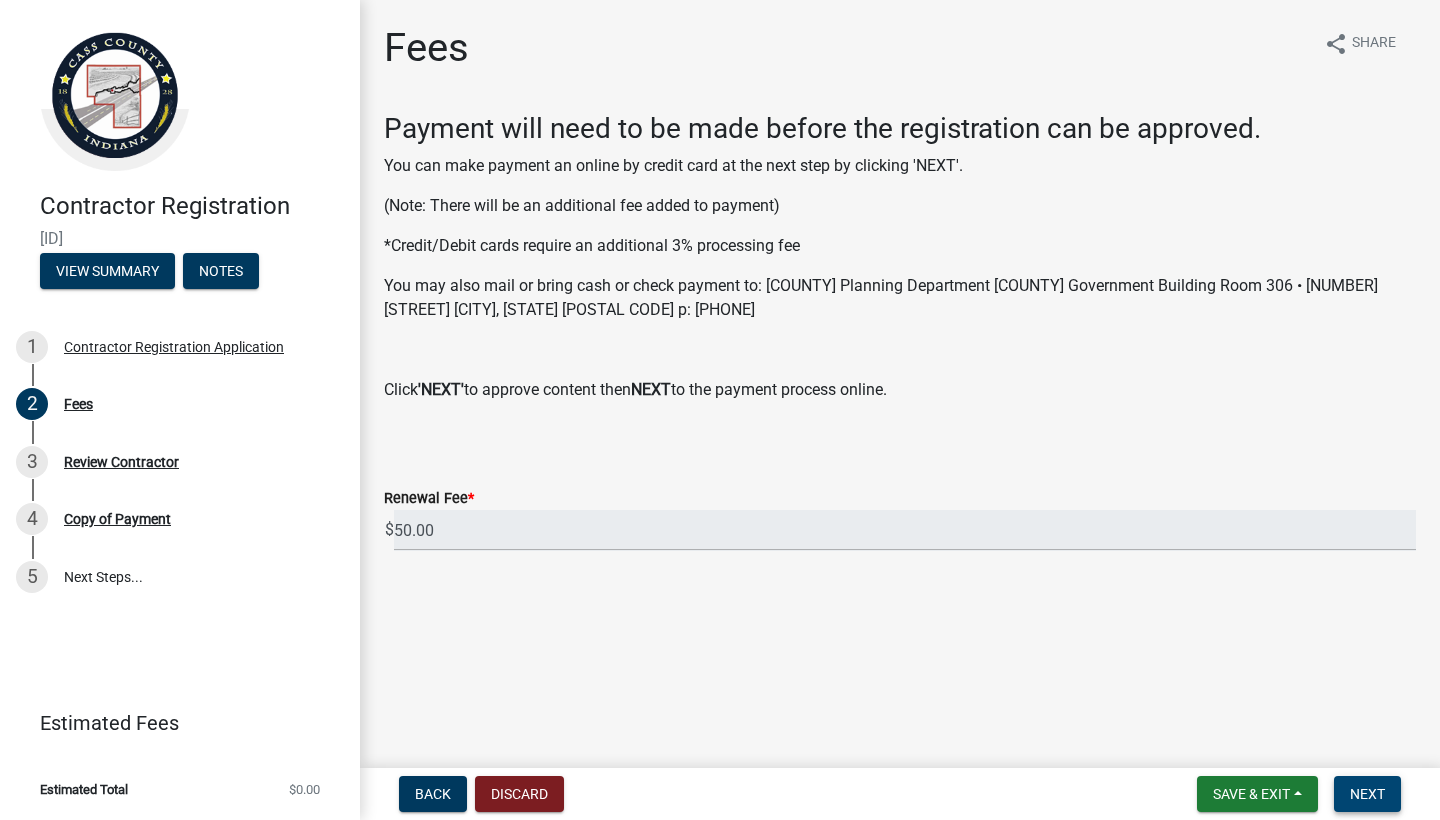 click on "Next" at bounding box center (1367, 794) 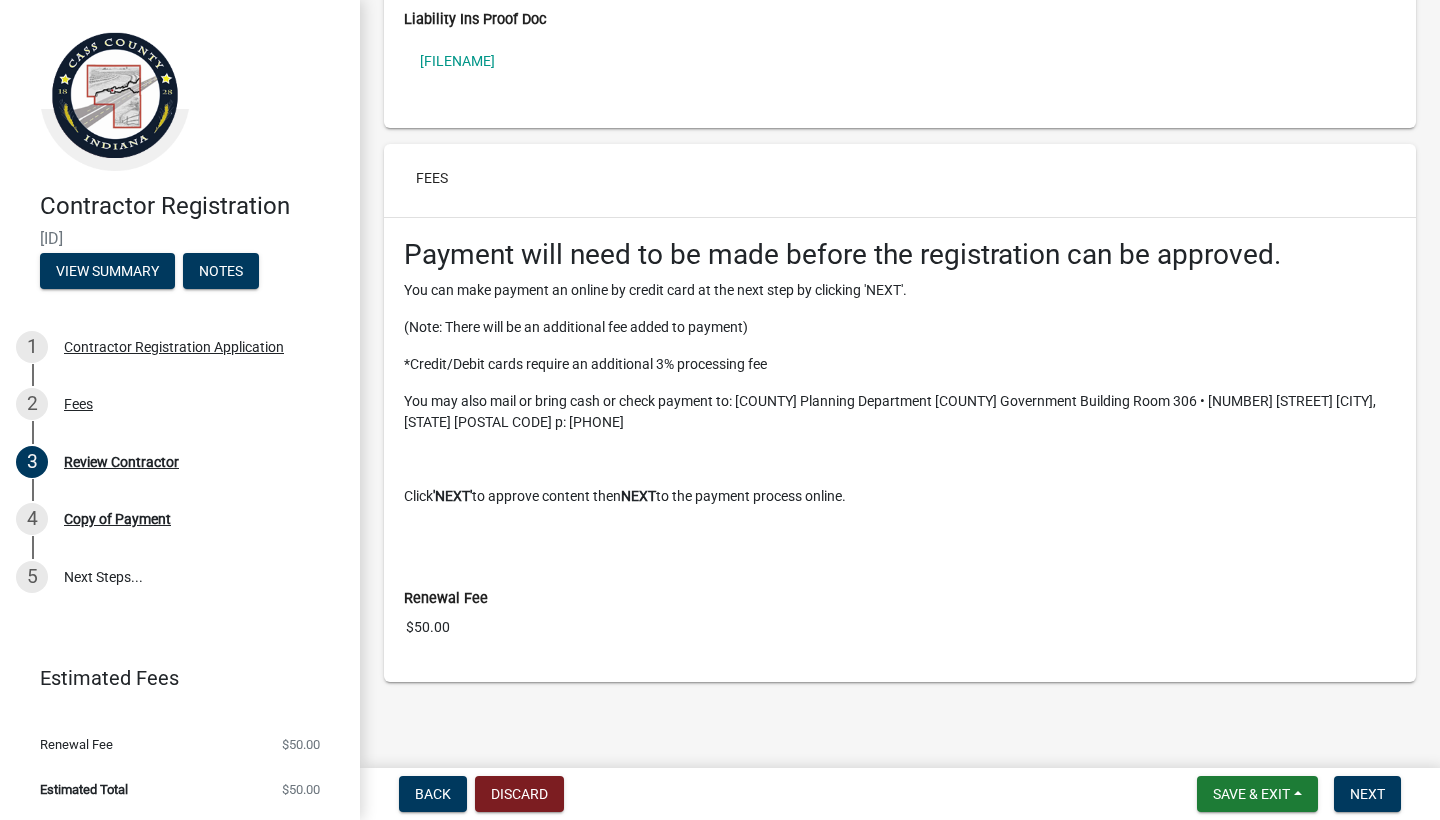 scroll, scrollTop: 1640, scrollLeft: 0, axis: vertical 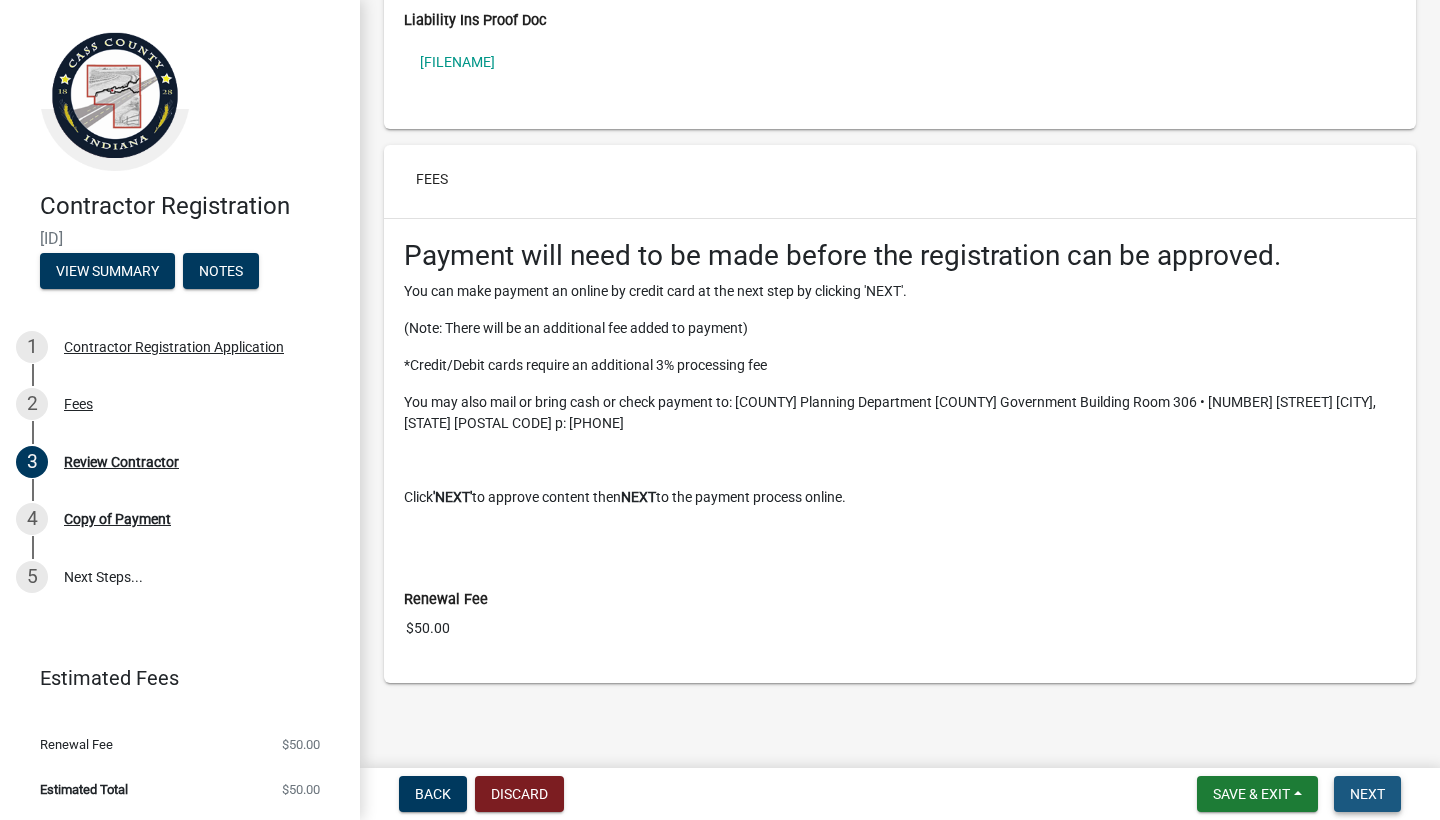 click on "Next" at bounding box center [1367, 794] 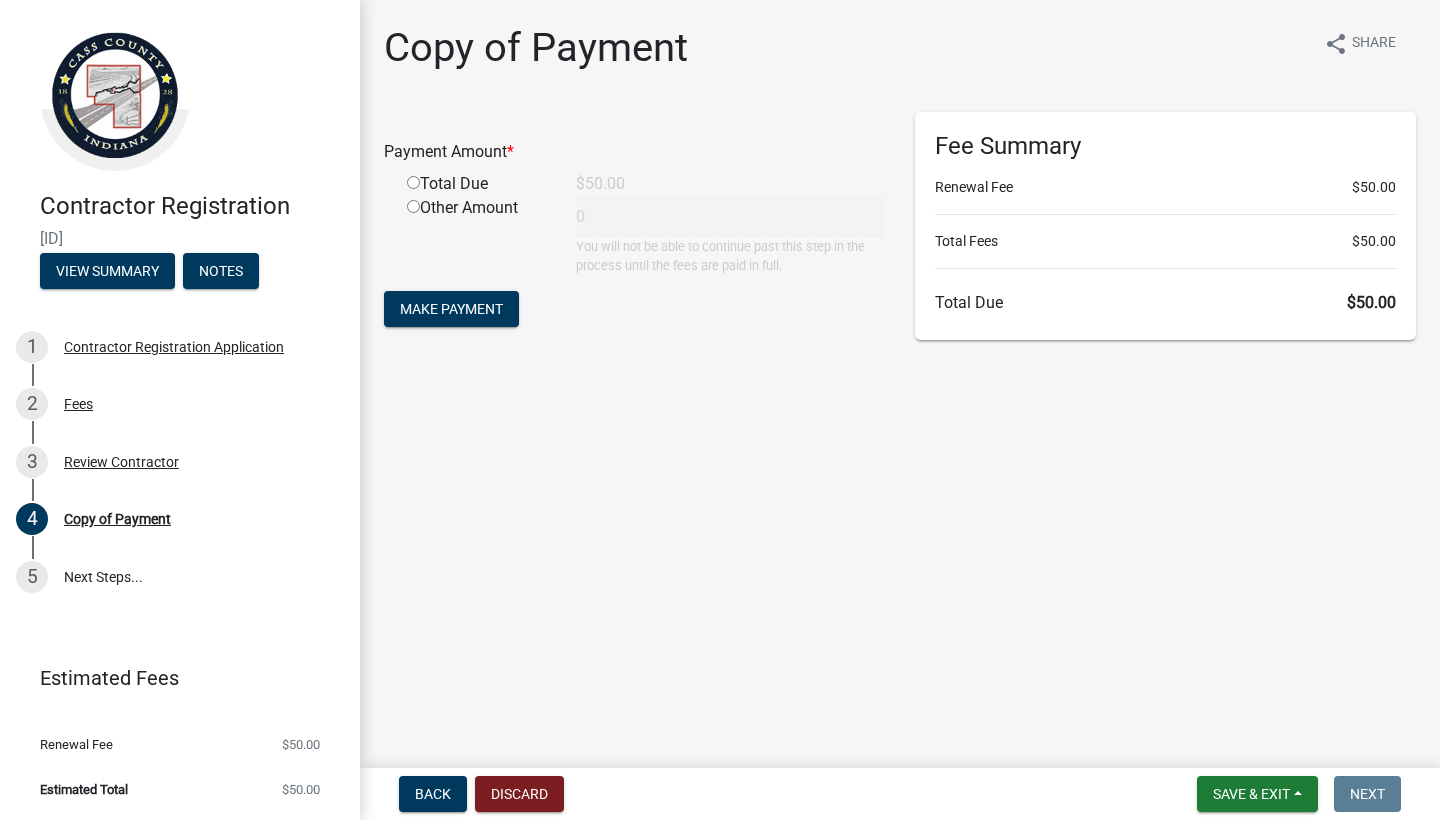 click 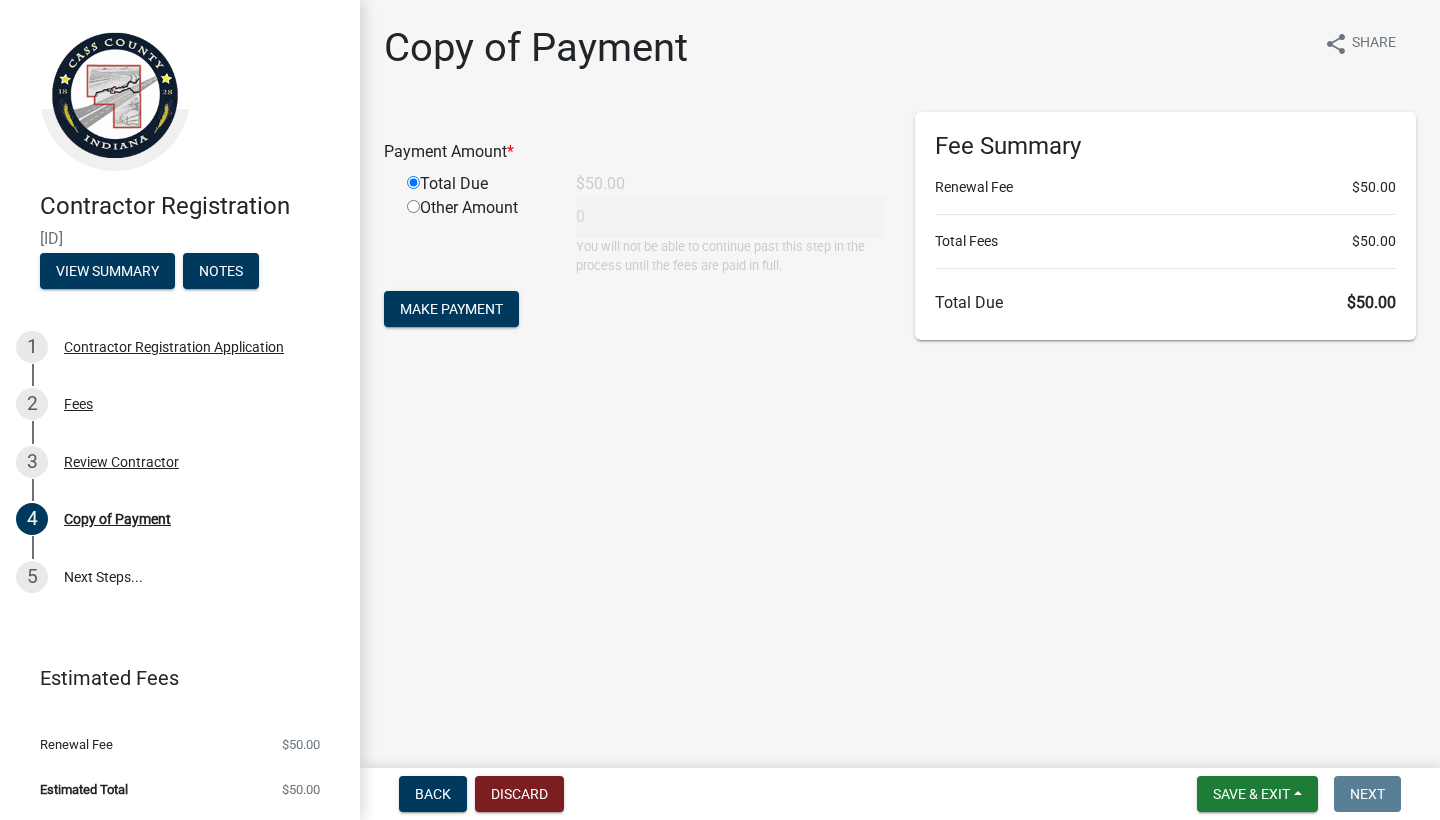 type on "50" 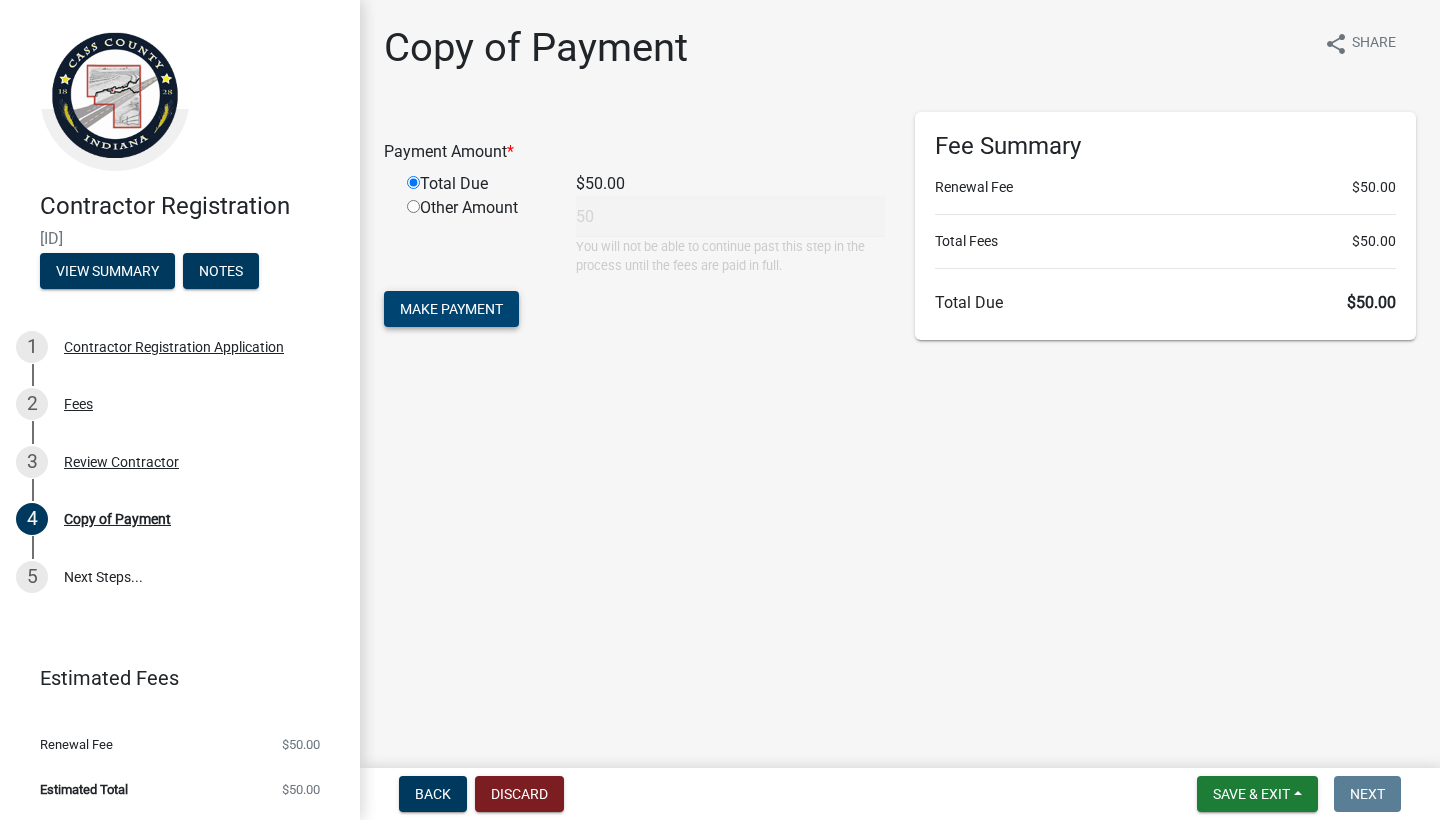 click on "Make Payment" 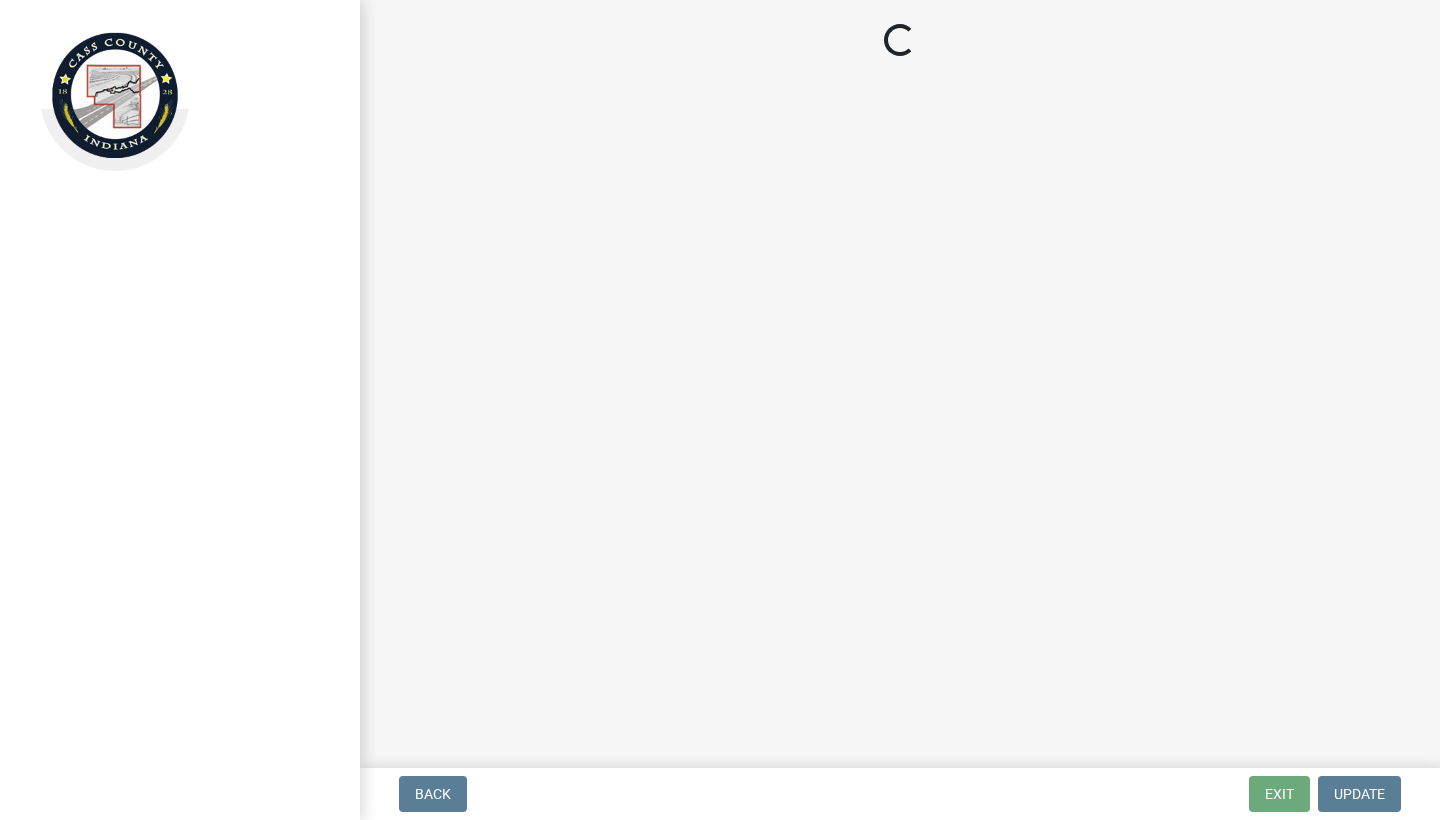 scroll, scrollTop: 0, scrollLeft: 0, axis: both 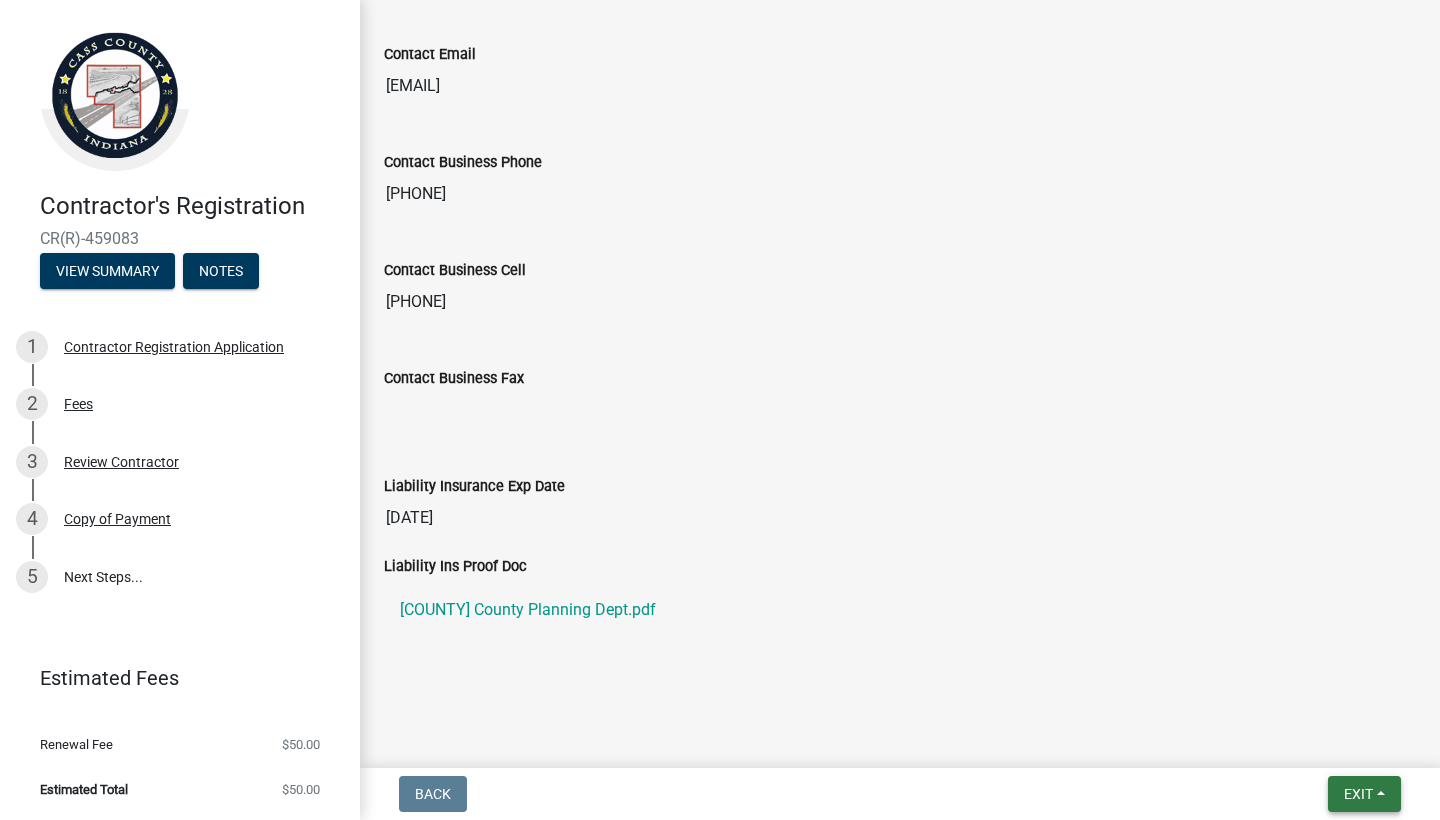 click on "Exit" at bounding box center (1364, 794) 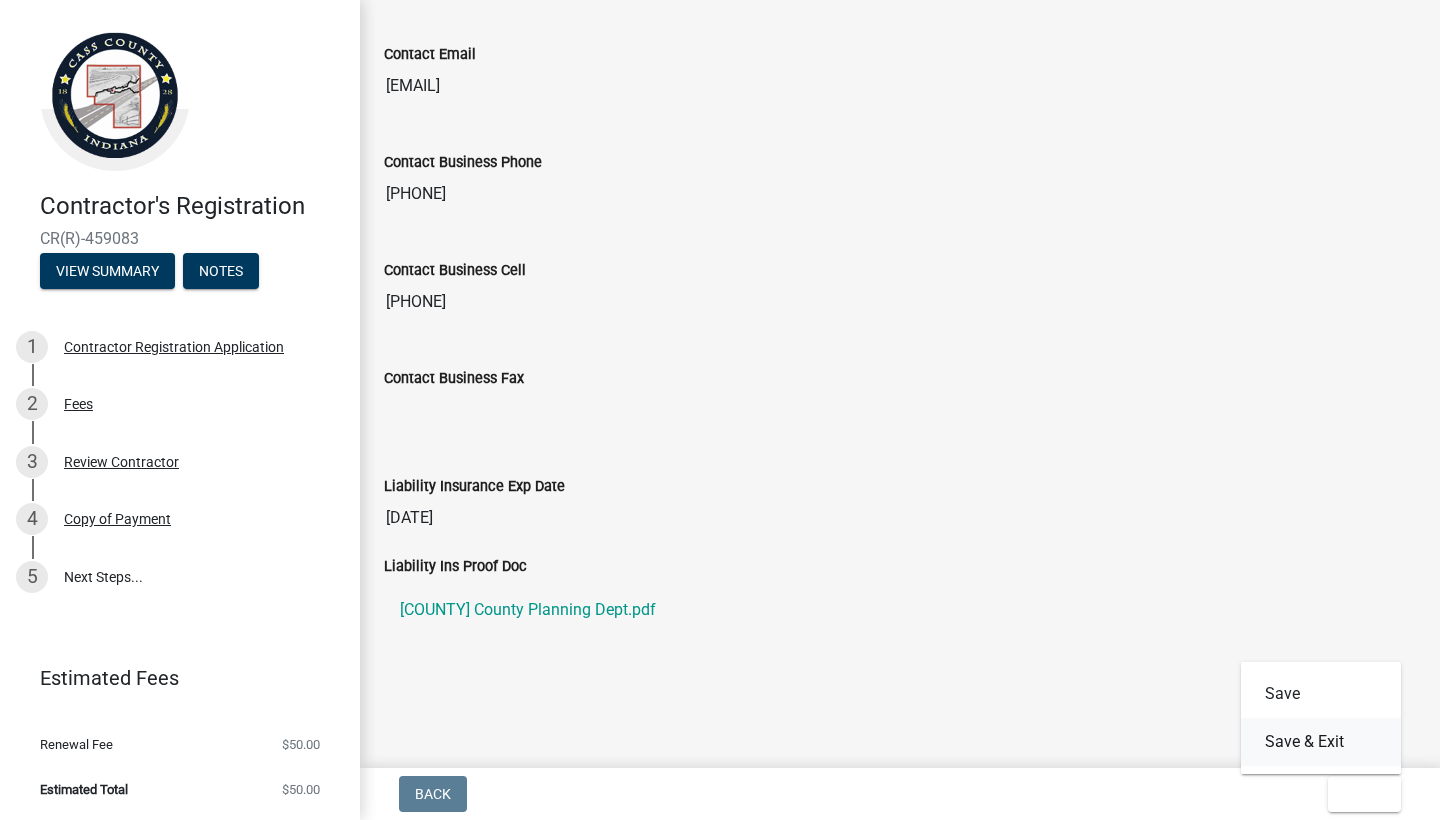 click on "Save & Exit" at bounding box center [1321, 742] 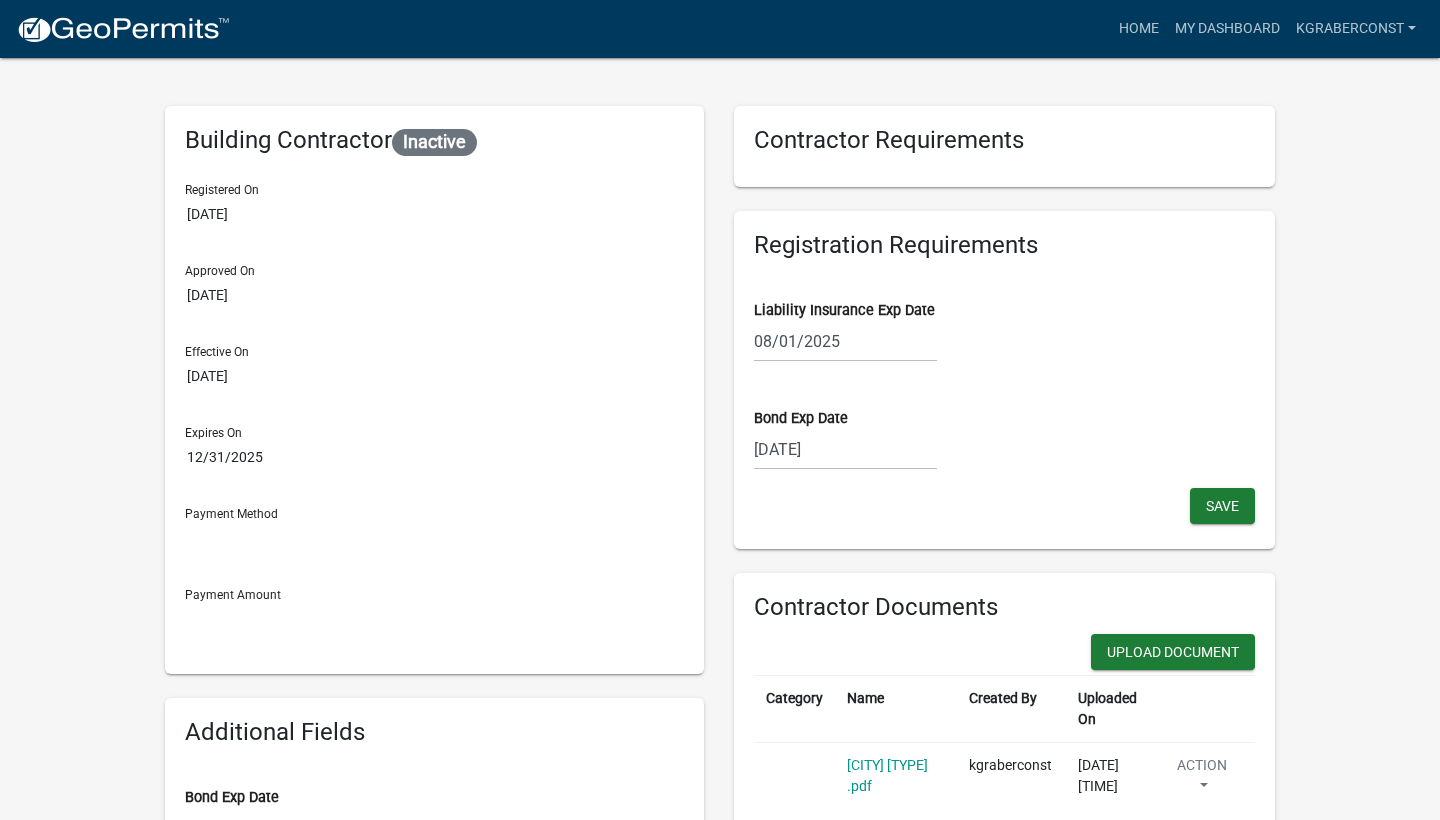 scroll, scrollTop: 0, scrollLeft: 0, axis: both 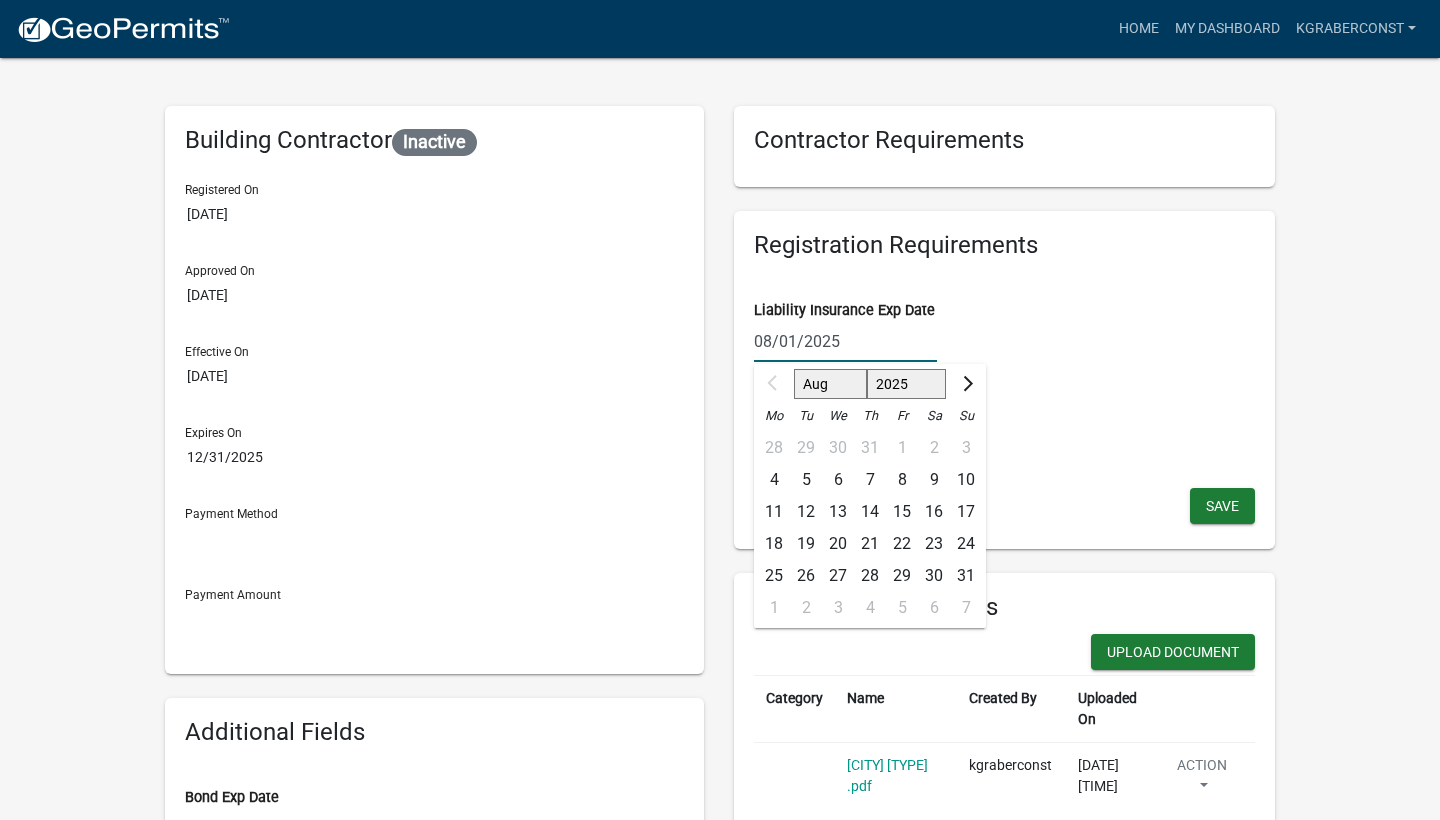 select on "2026" 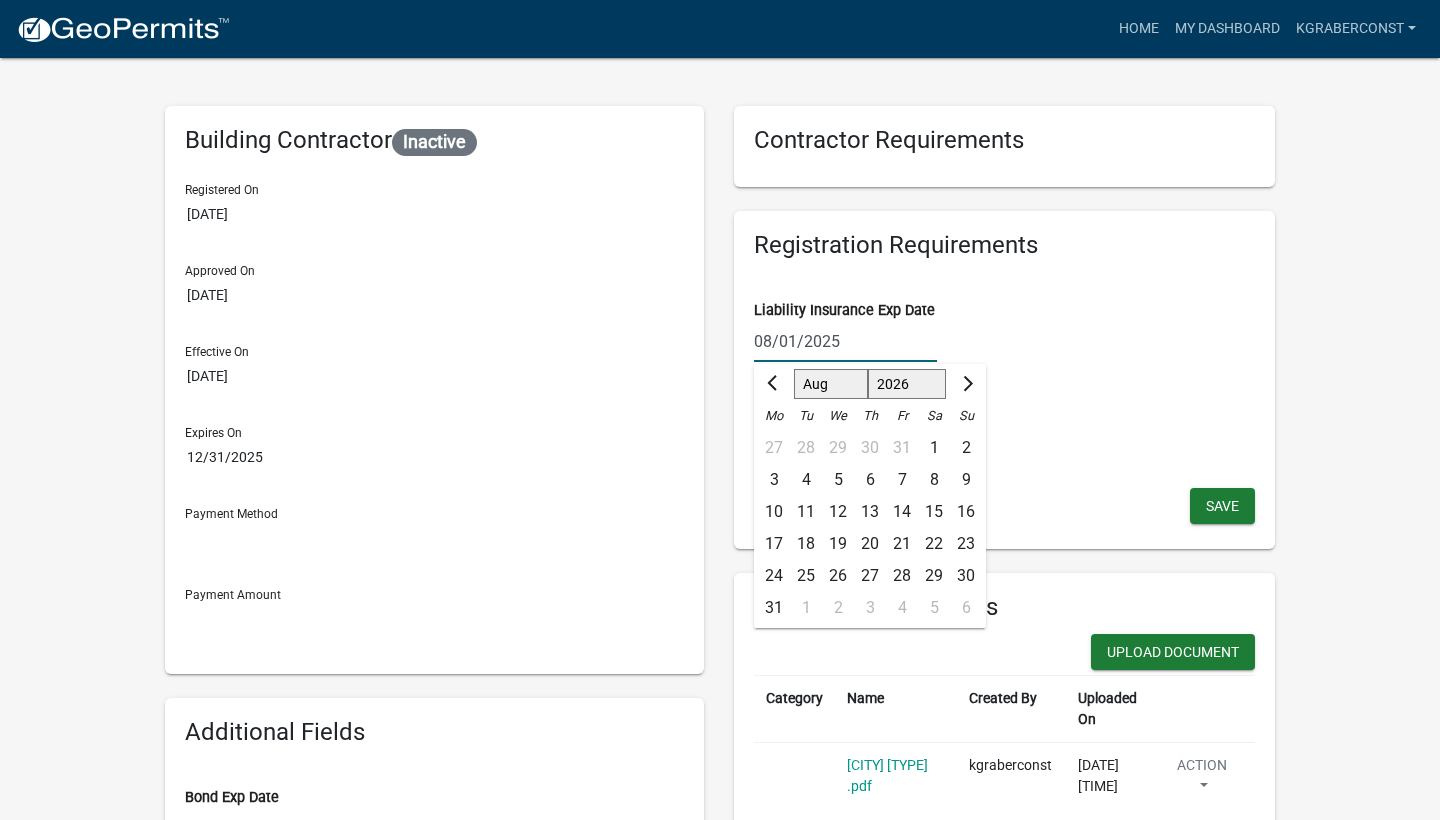 click on "1" 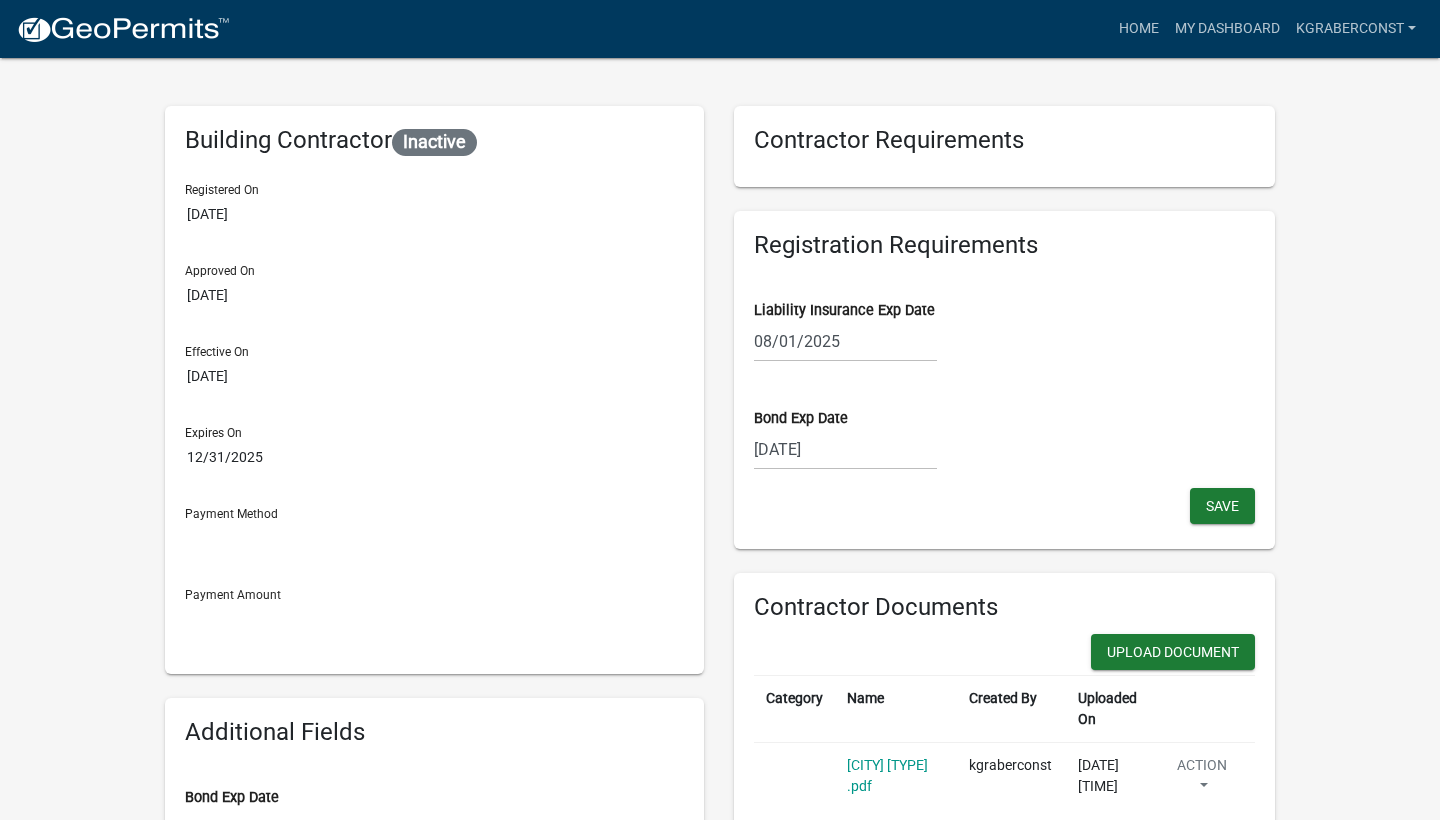 type on "08/01/2026" 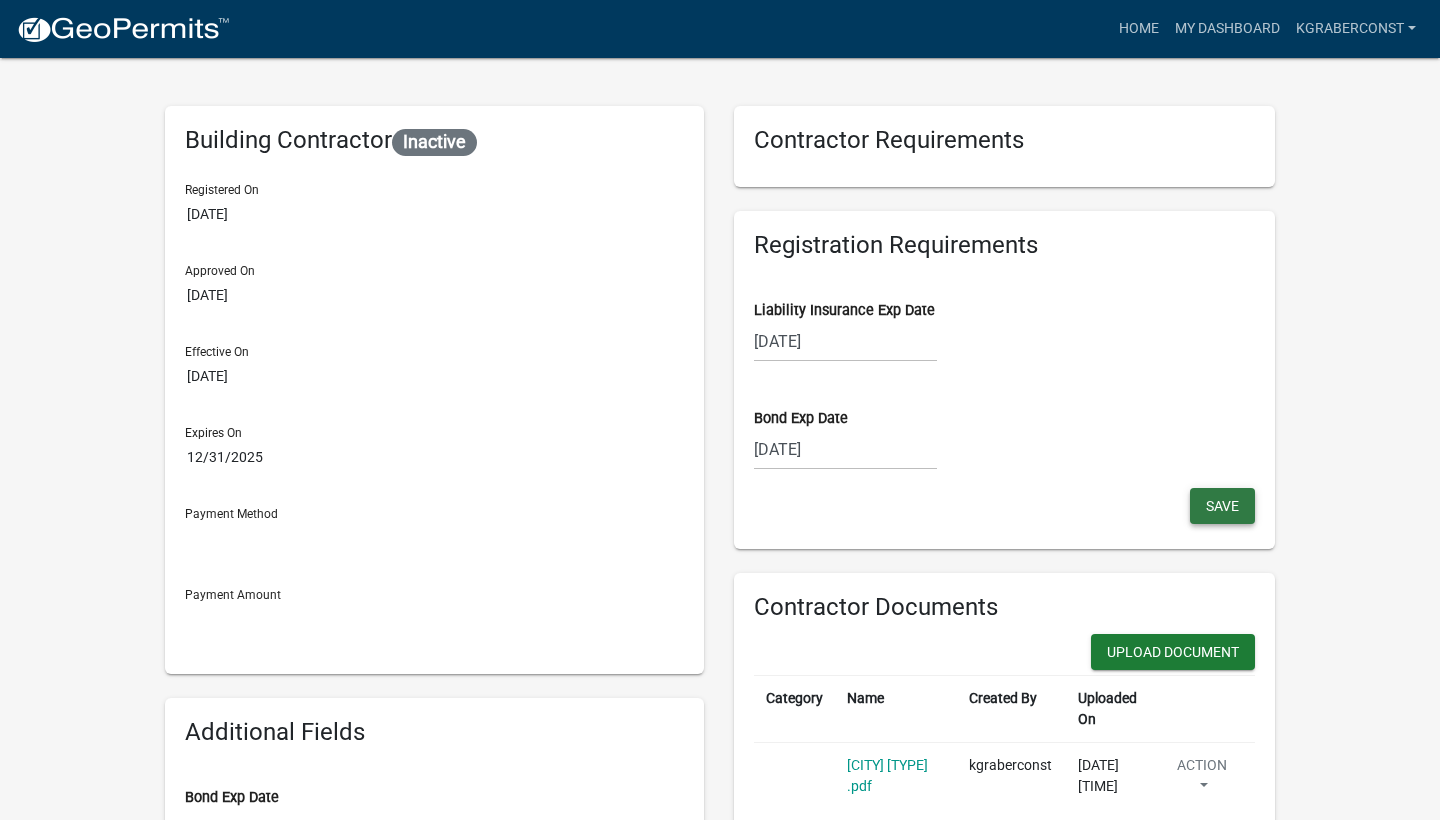 click on "Save" 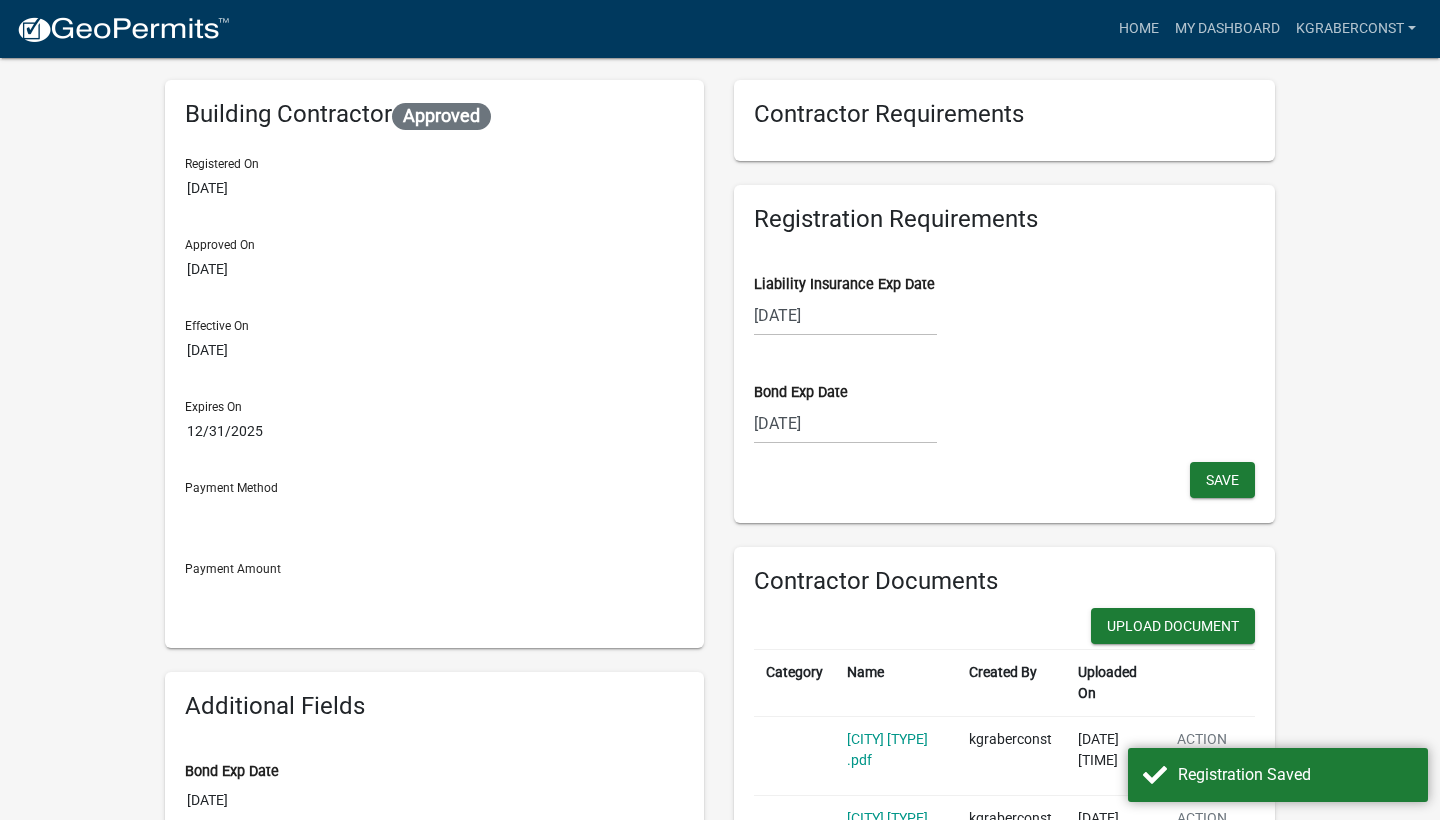 scroll, scrollTop: 19, scrollLeft: 0, axis: vertical 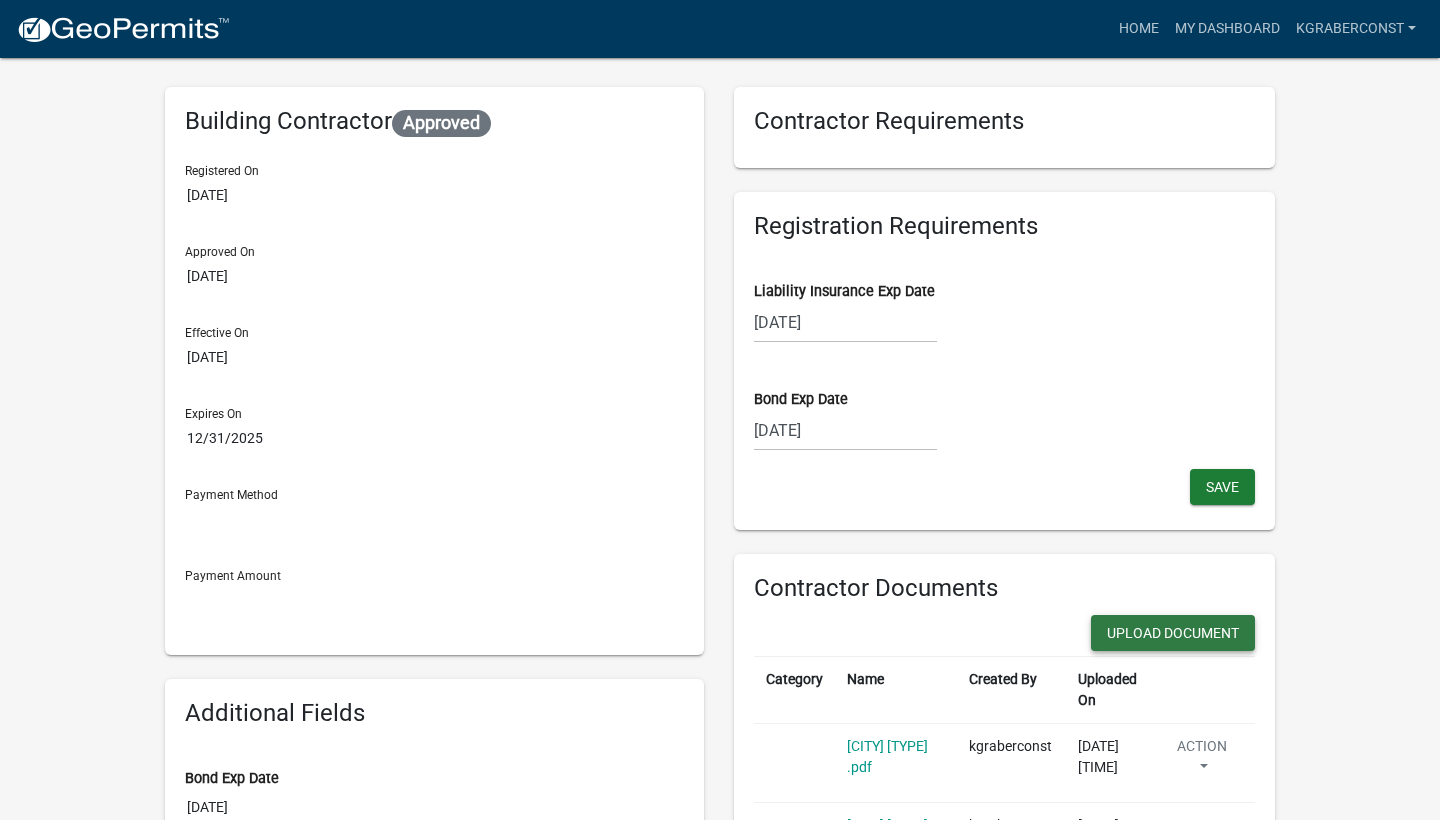 click on "Upload Document" at bounding box center [602, 1548] 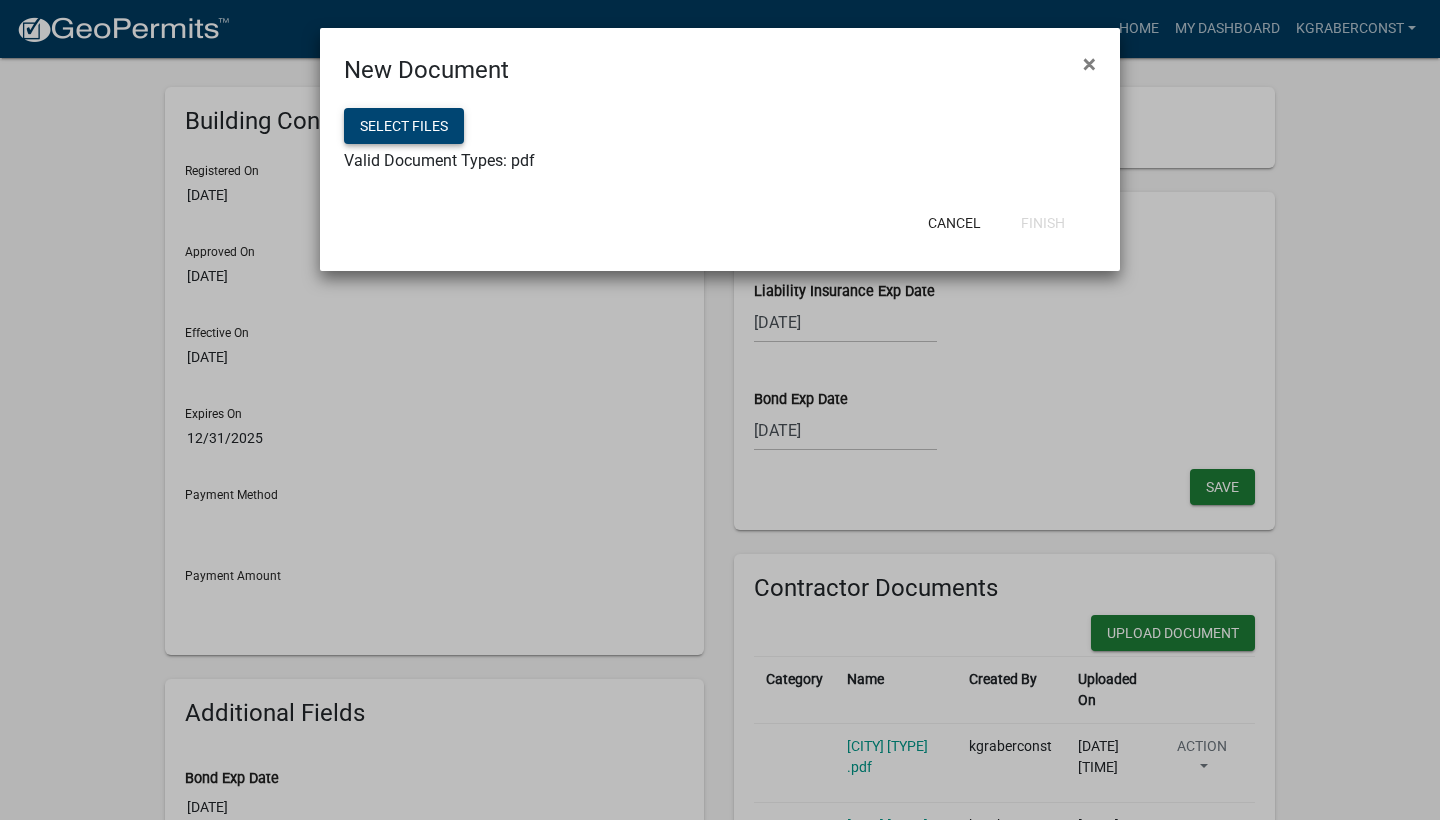 click on "Select files" 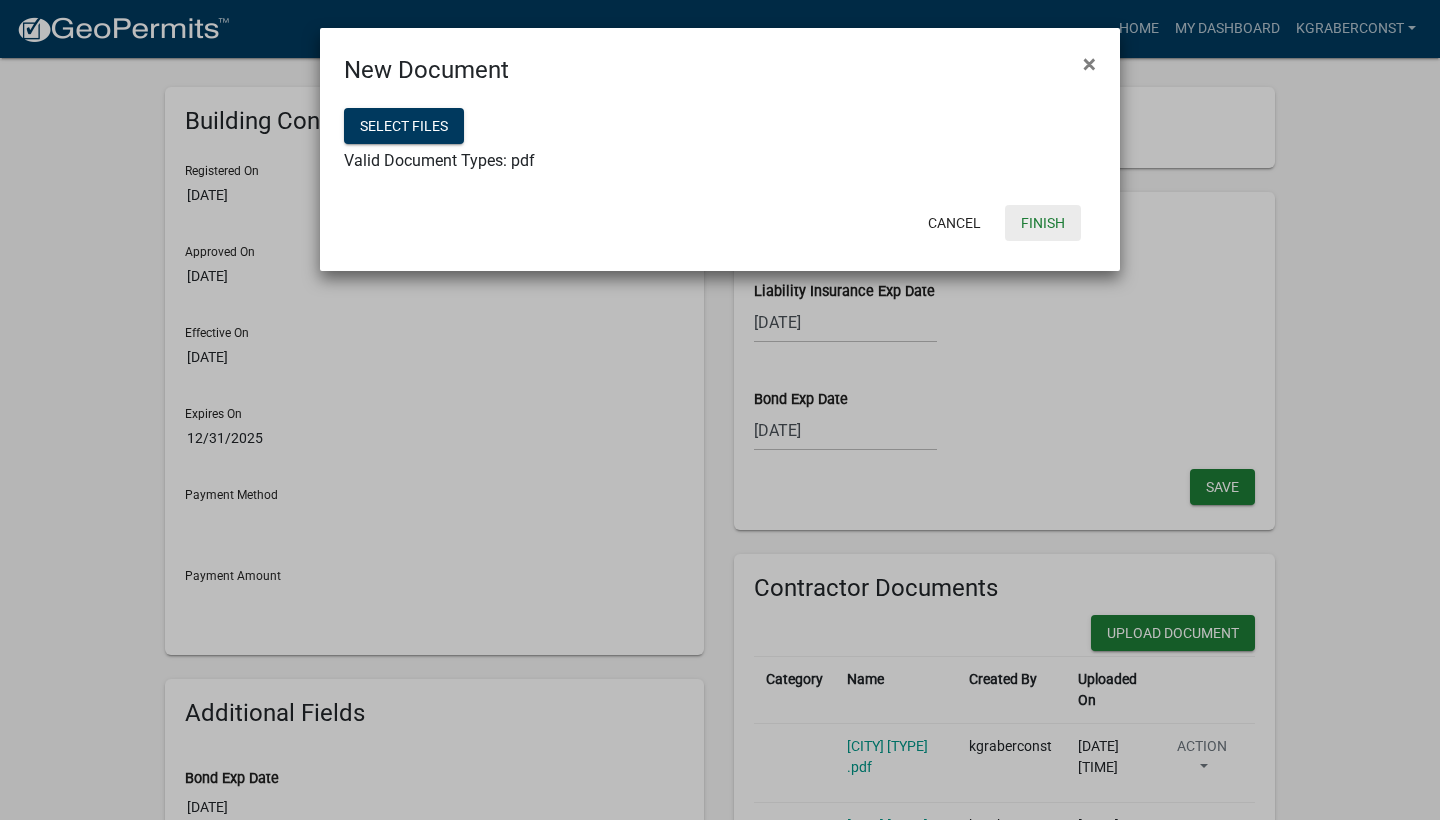 click on "Finish" 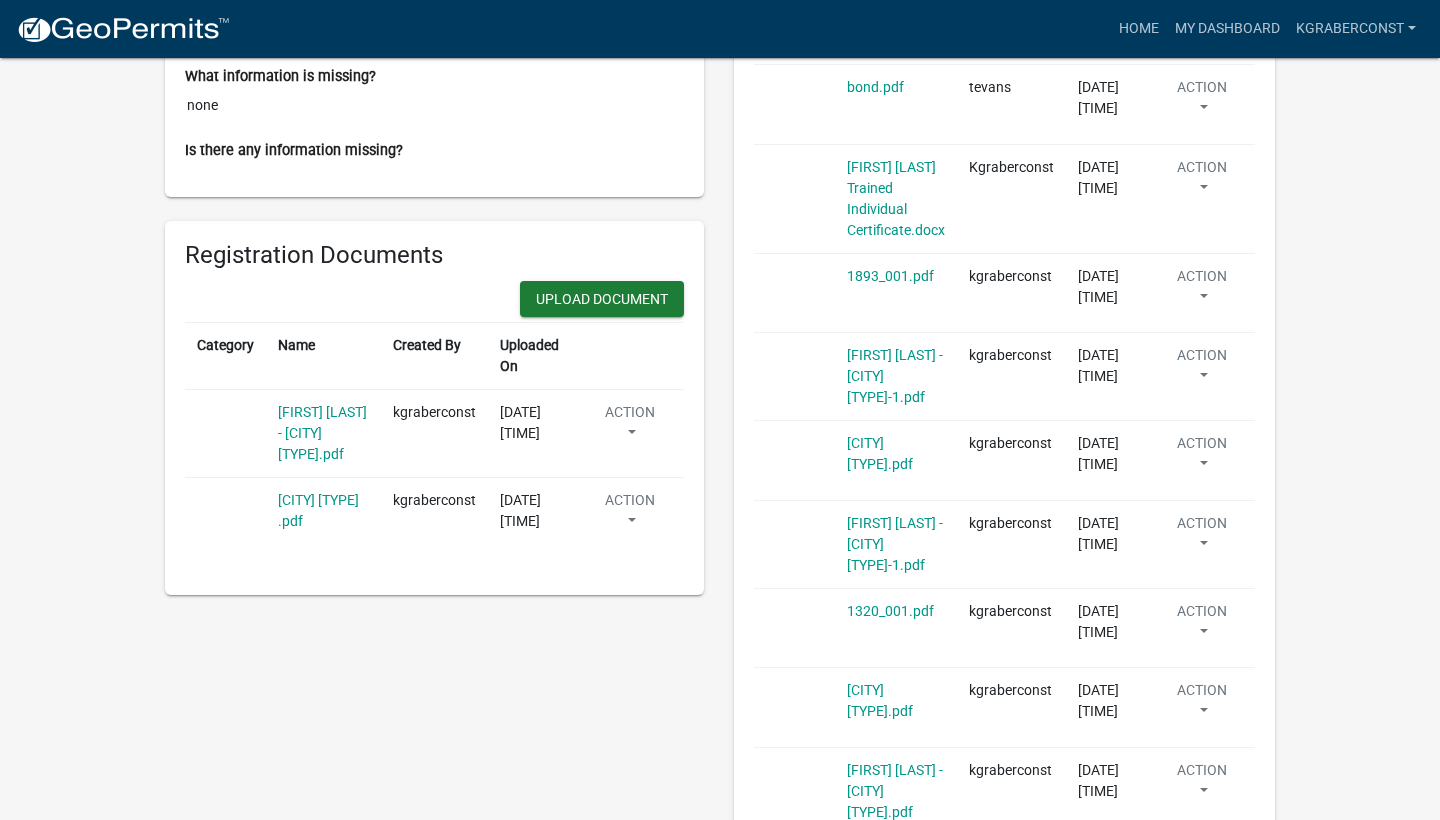 scroll, scrollTop: 1277, scrollLeft: 0, axis: vertical 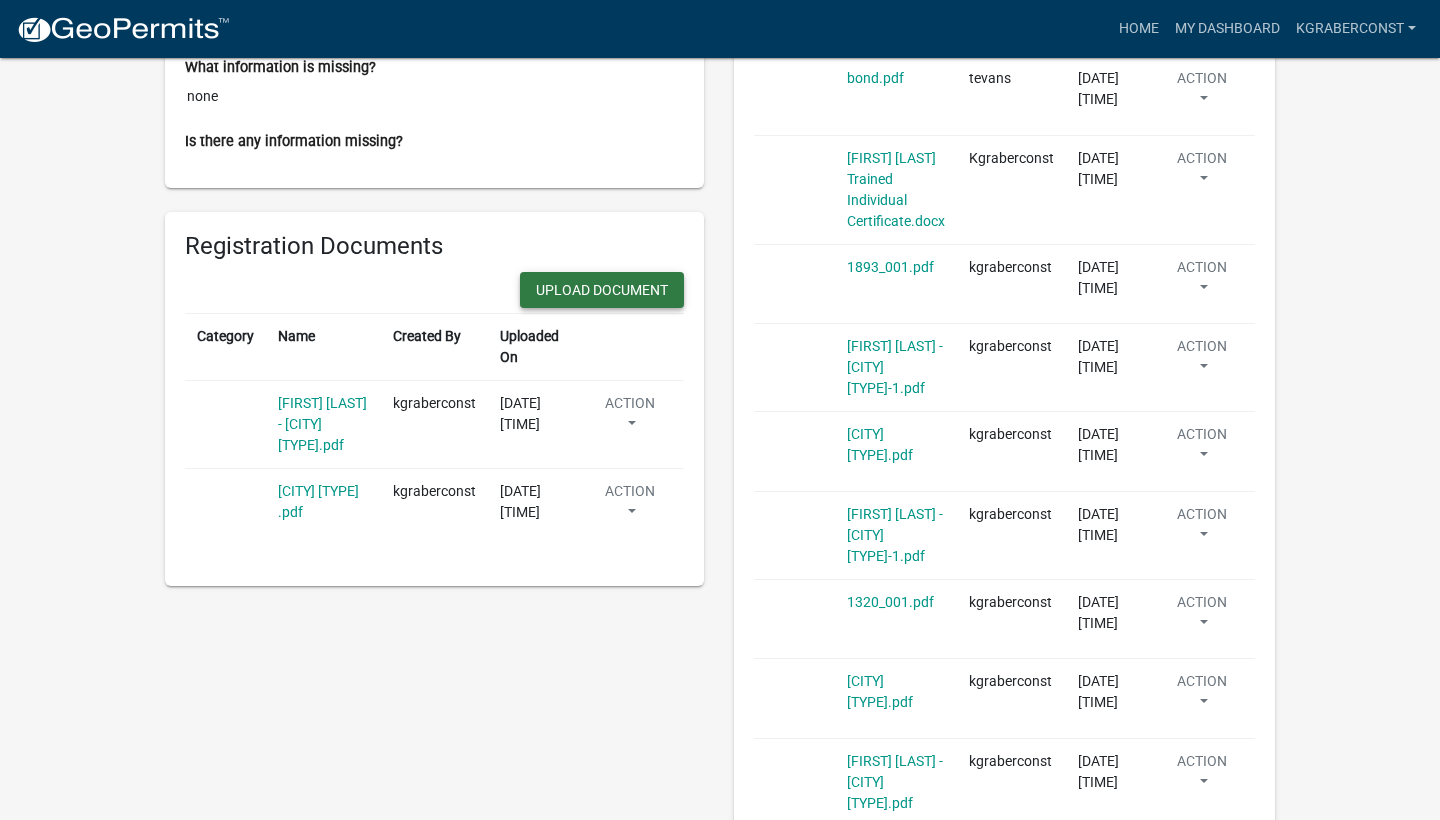 click on "Upload Document" at bounding box center [602, 290] 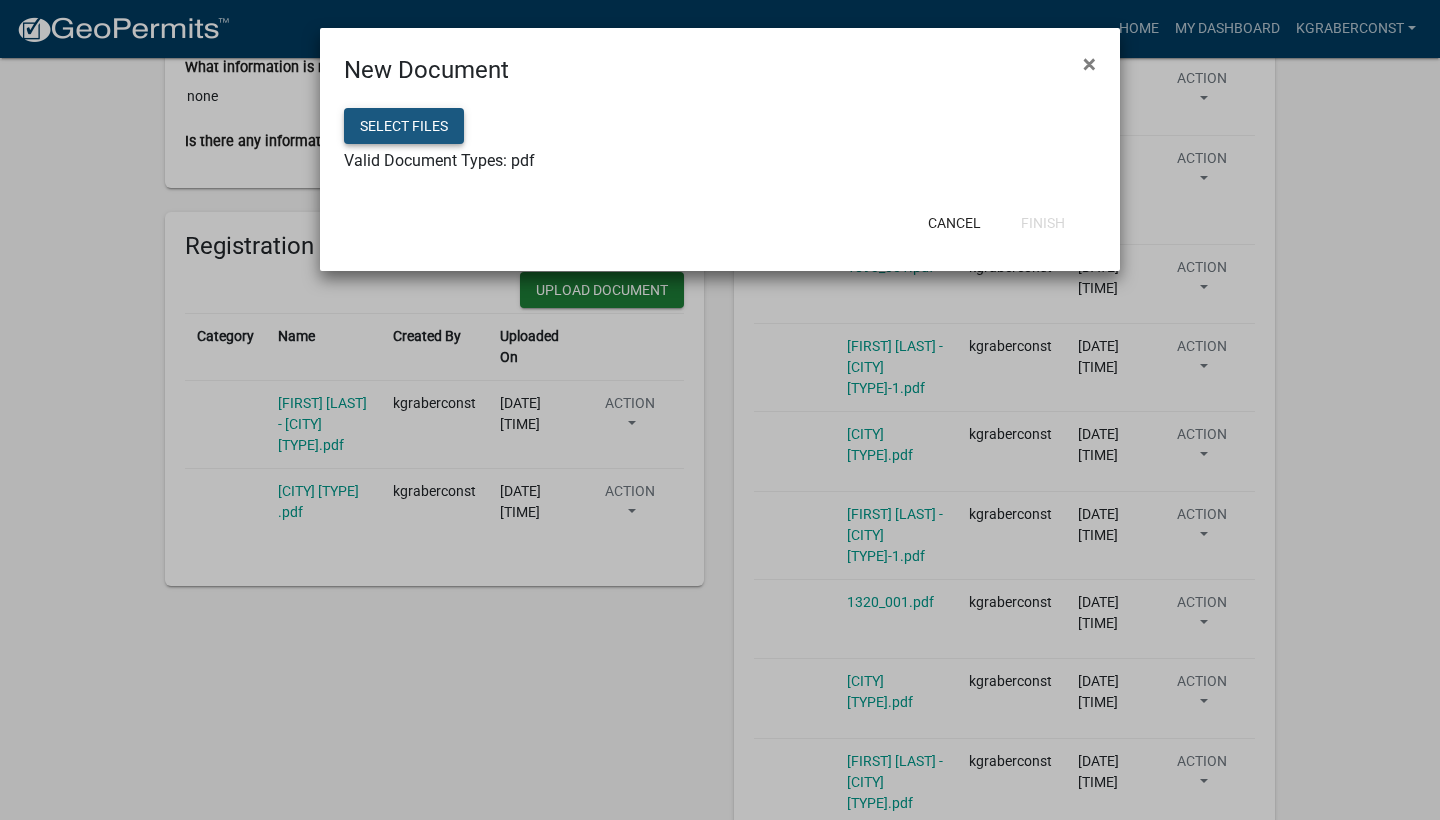 click on "Select files" 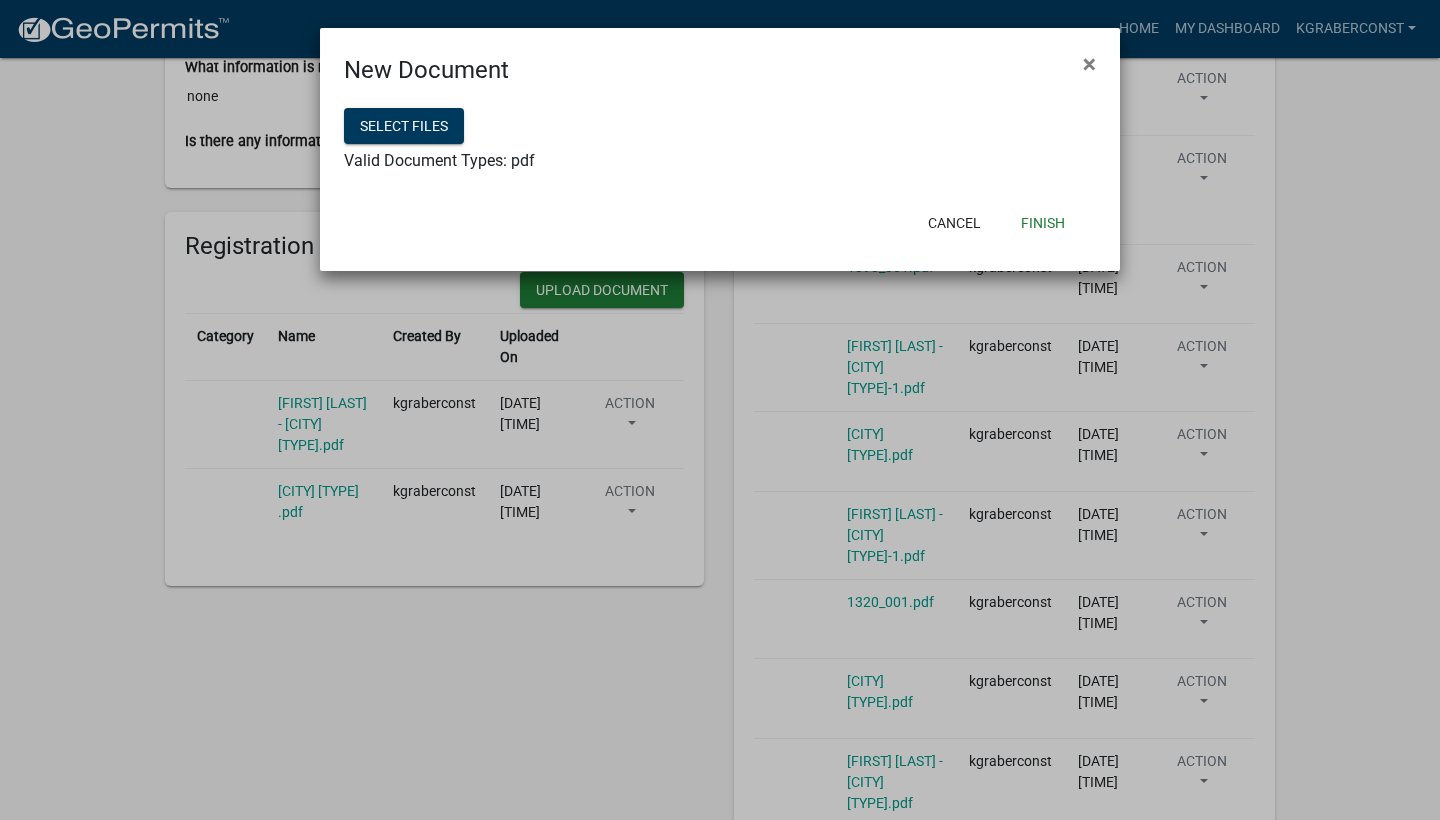click on "Valid Document Types: pdf" 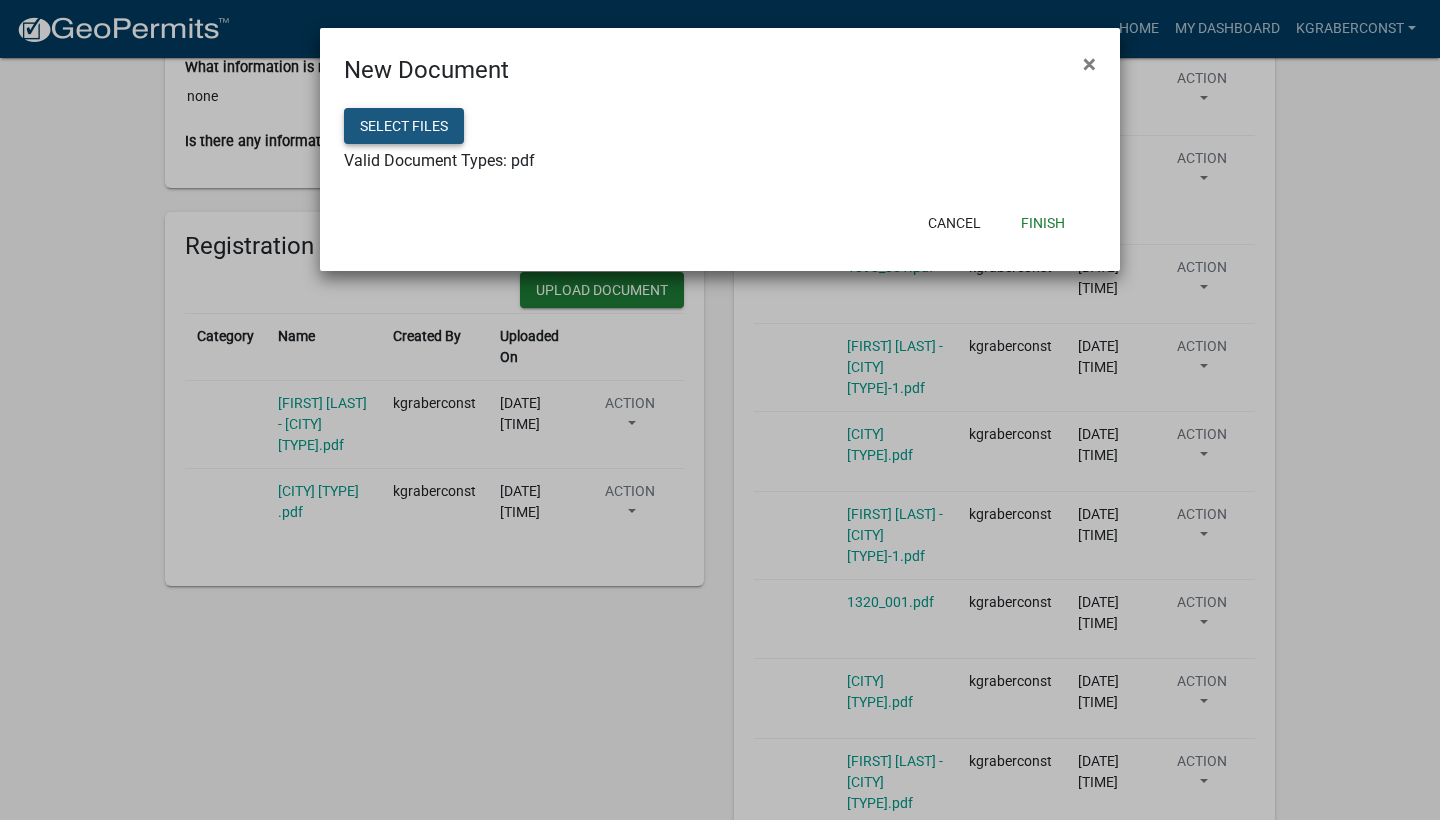click on "Select files" 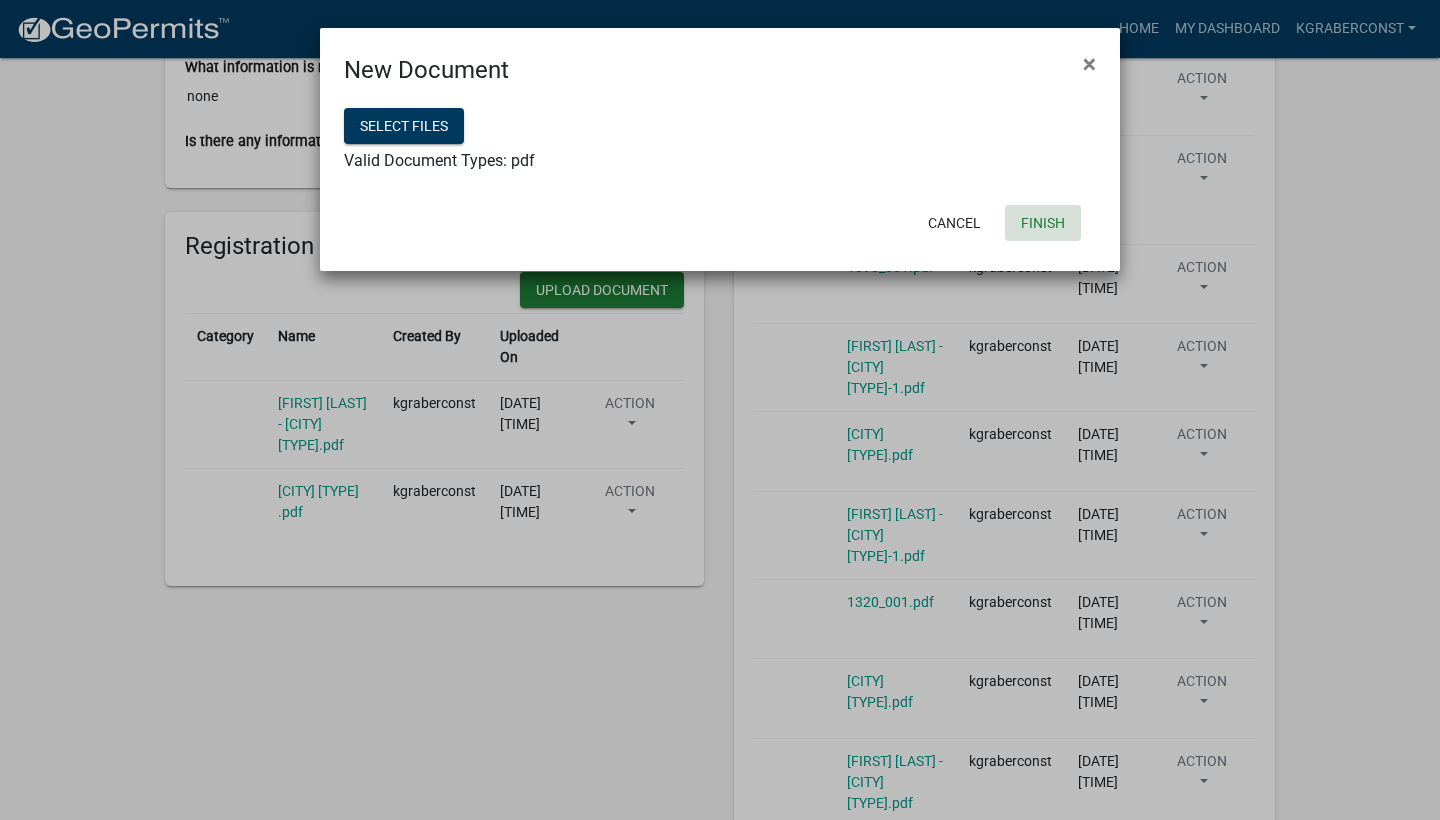 click on "Finish" 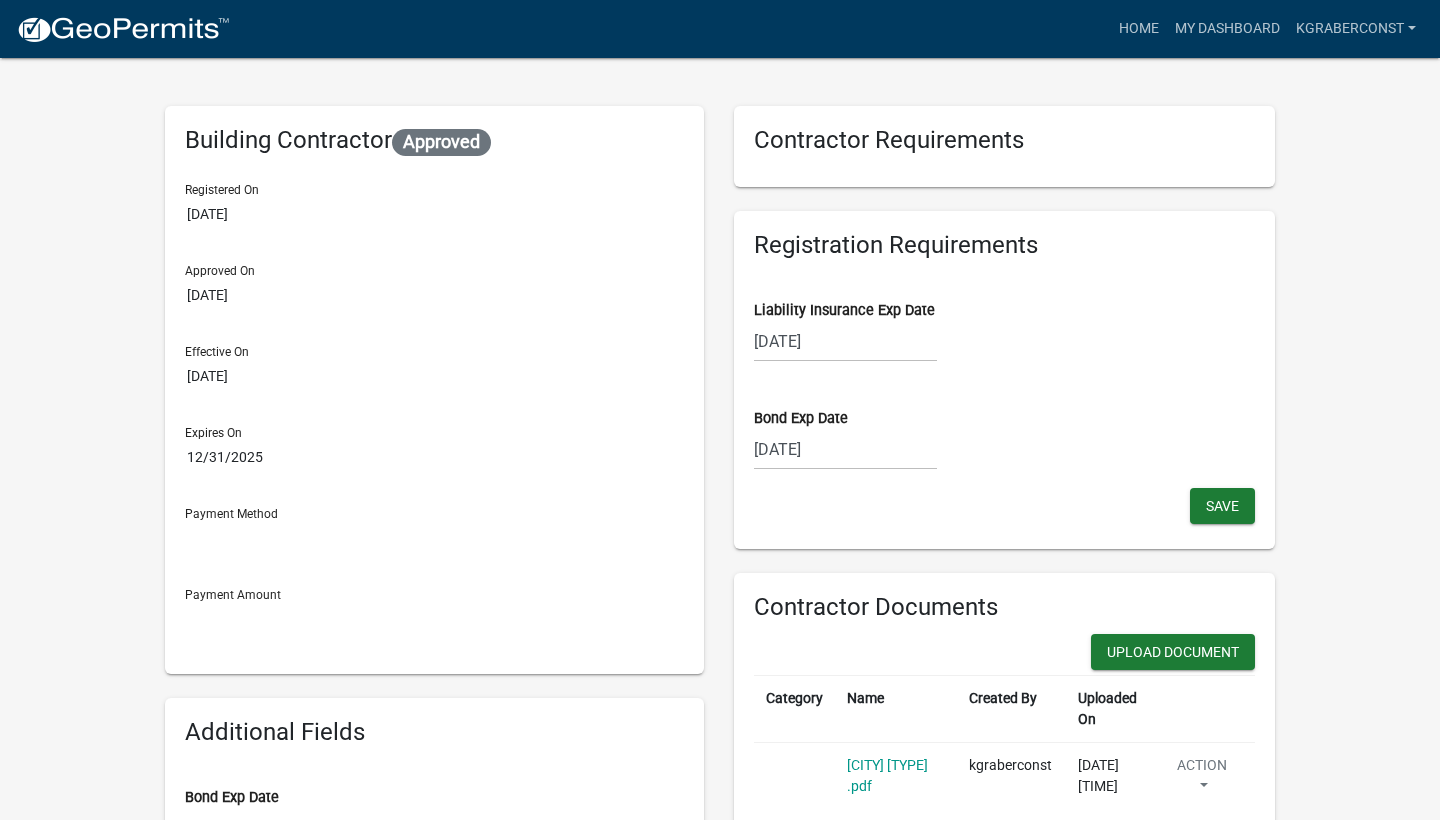 scroll, scrollTop: 0, scrollLeft: 0, axis: both 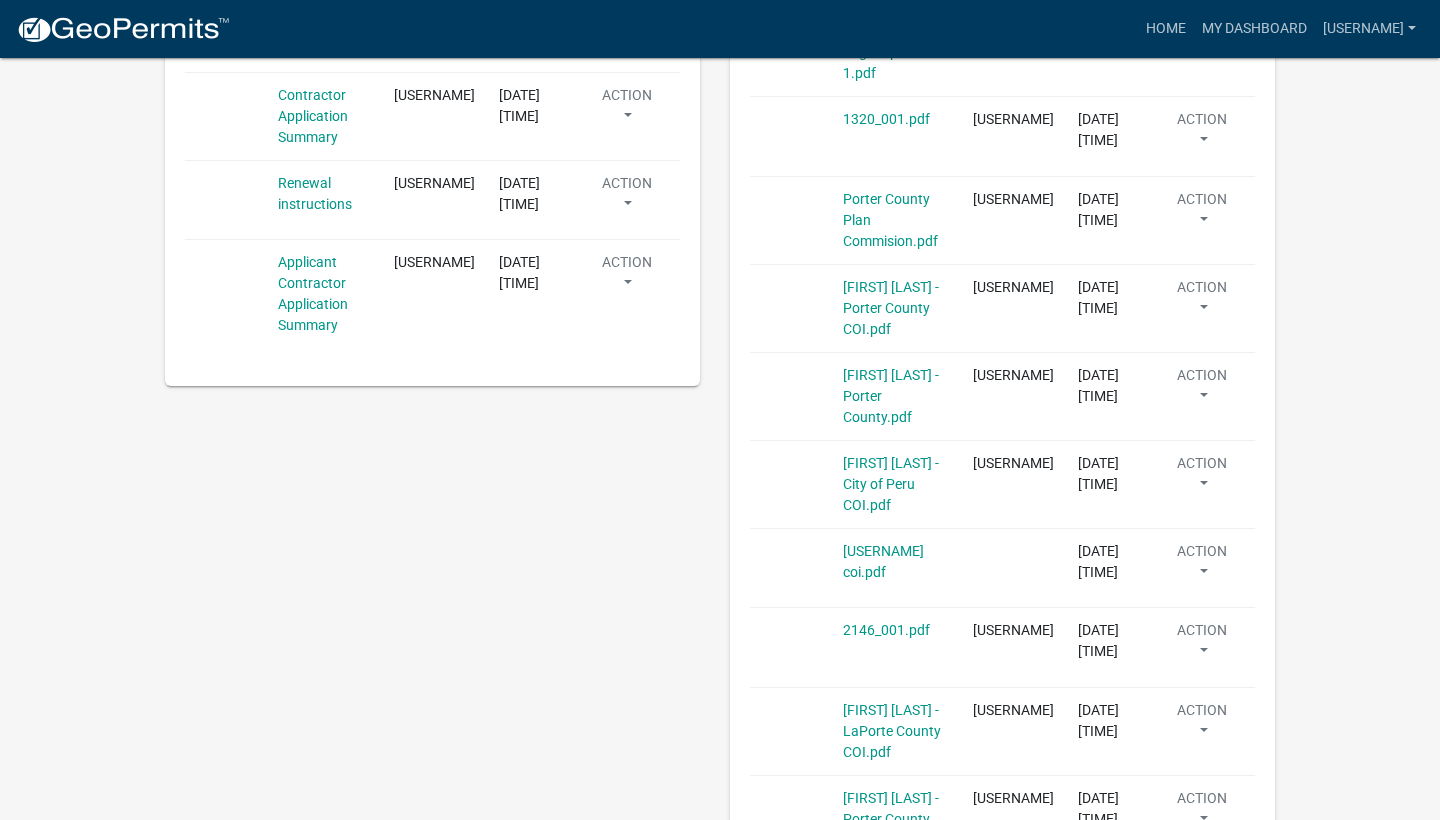 select on "8" 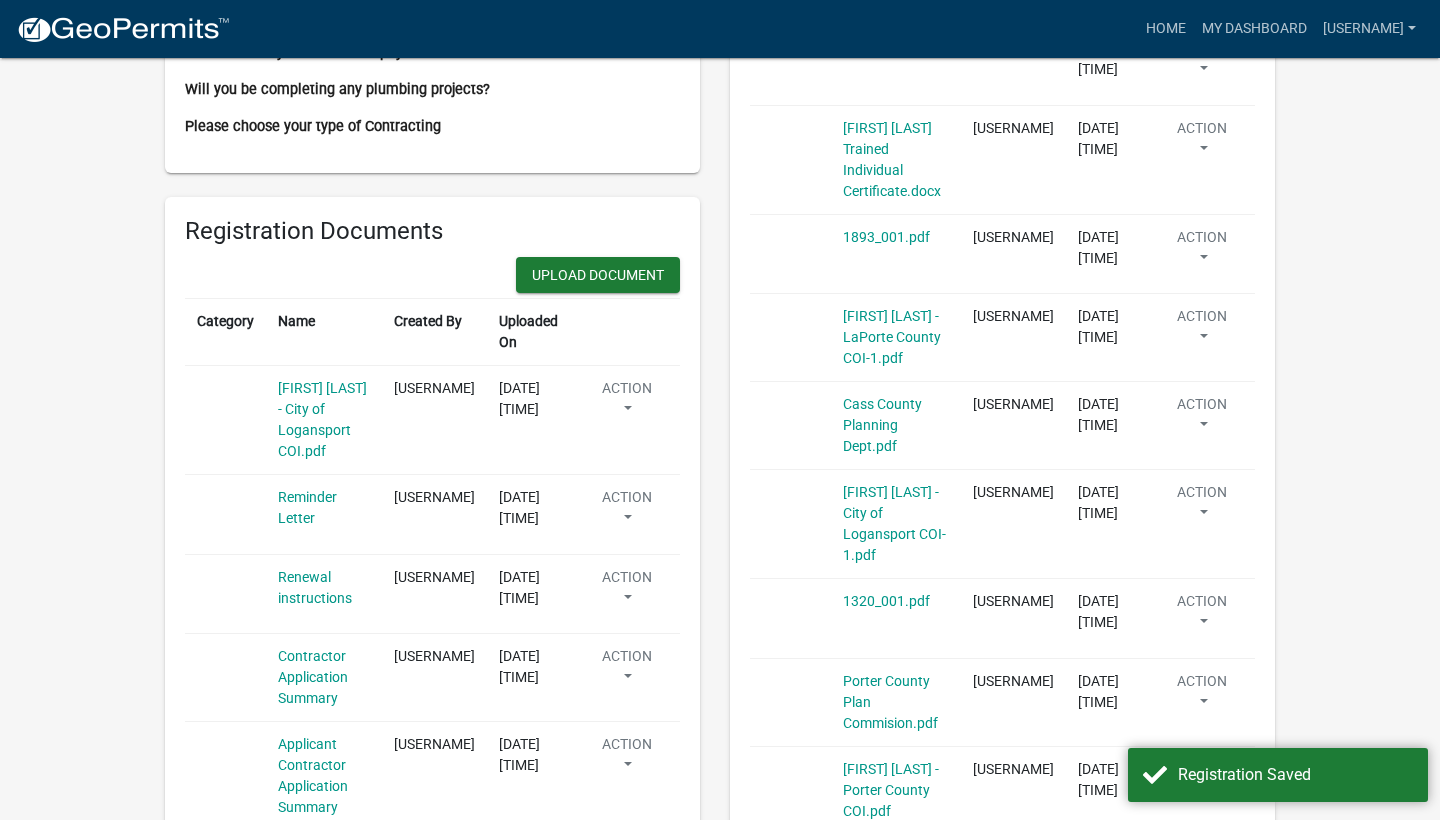 scroll, scrollTop: 1199, scrollLeft: 0, axis: vertical 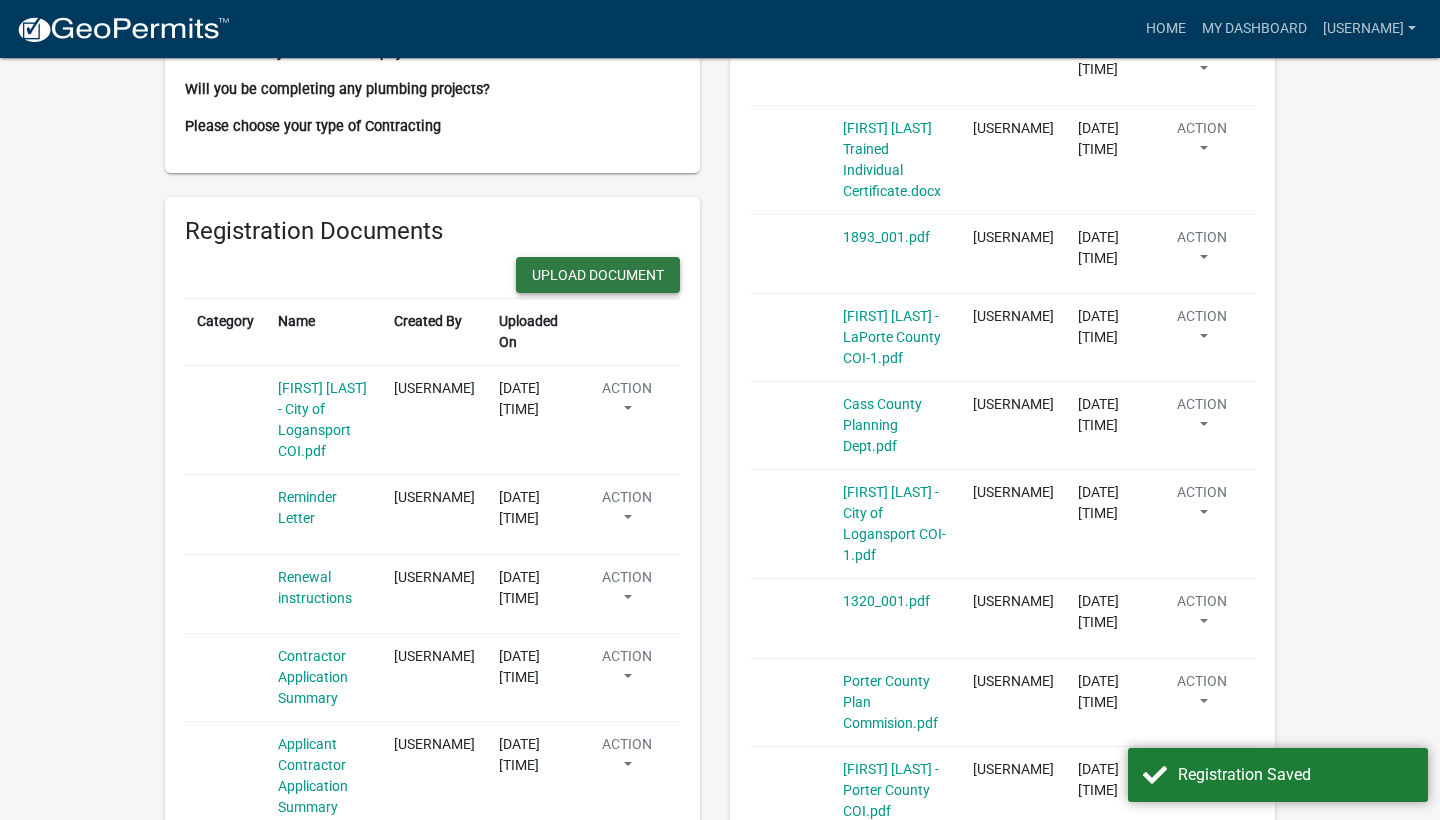 click on "Upload Document" at bounding box center [598, 275] 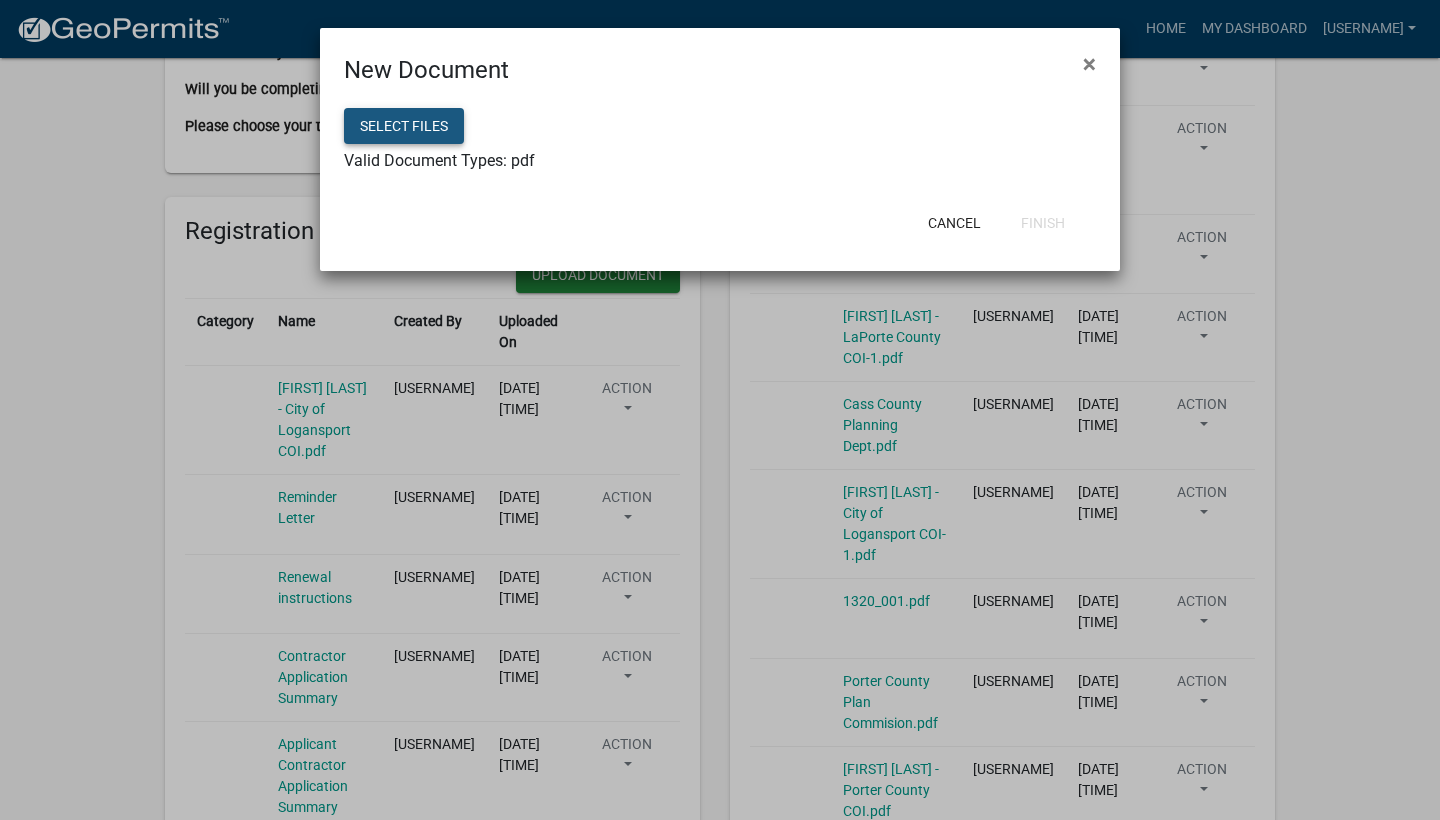 click on "Select files" 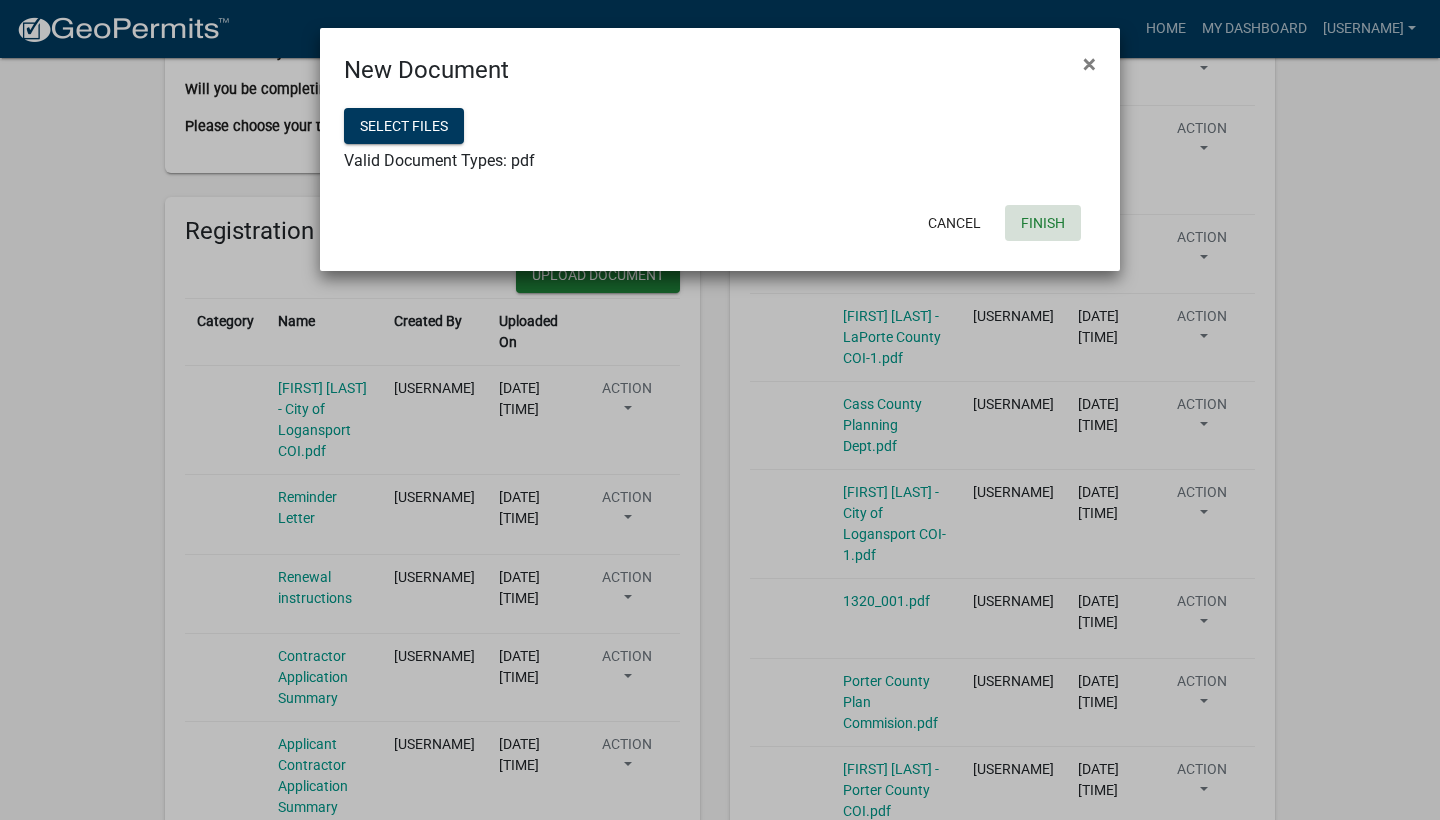 click on "Finish" 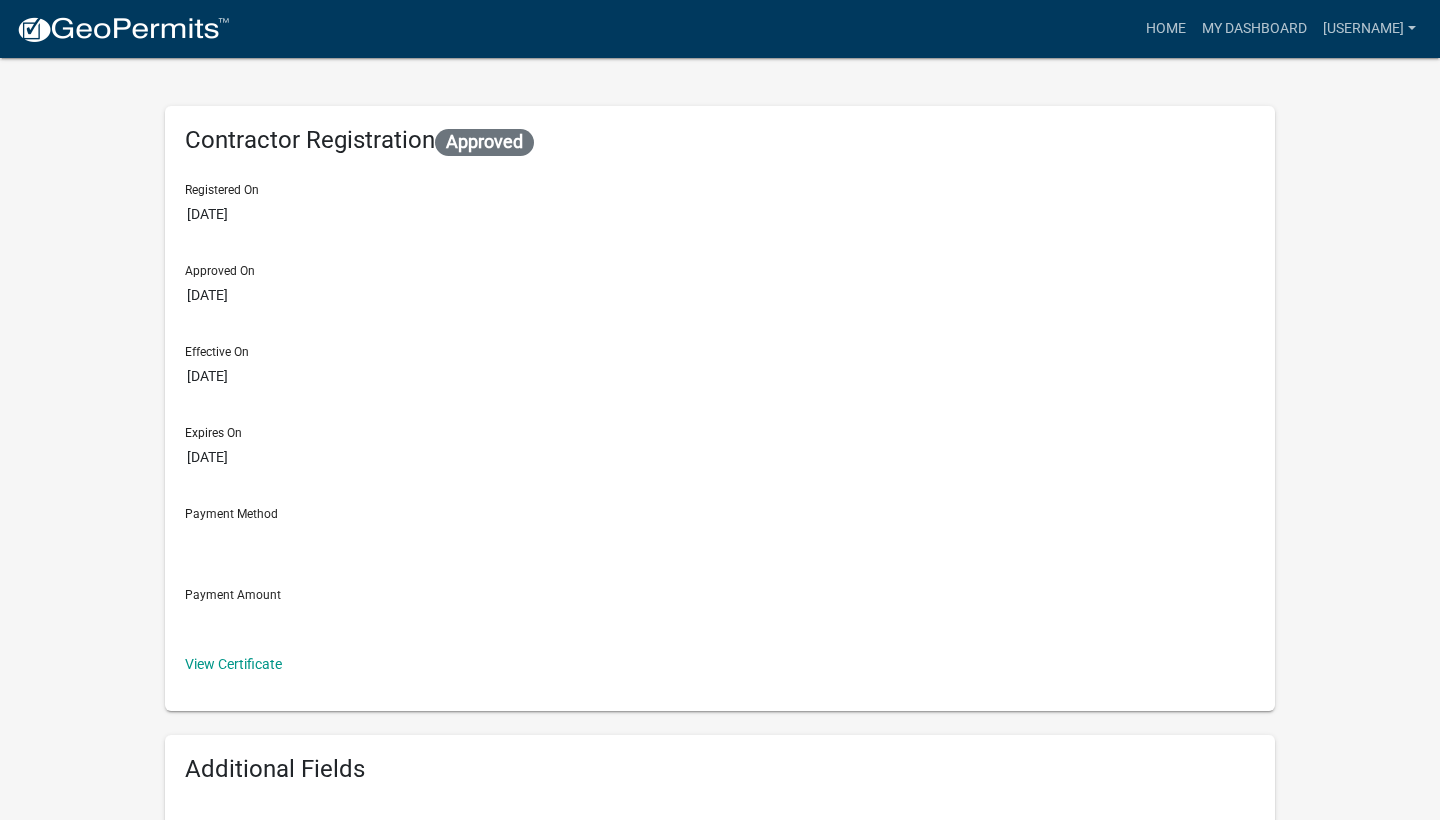 scroll, scrollTop: 0, scrollLeft: 0, axis: both 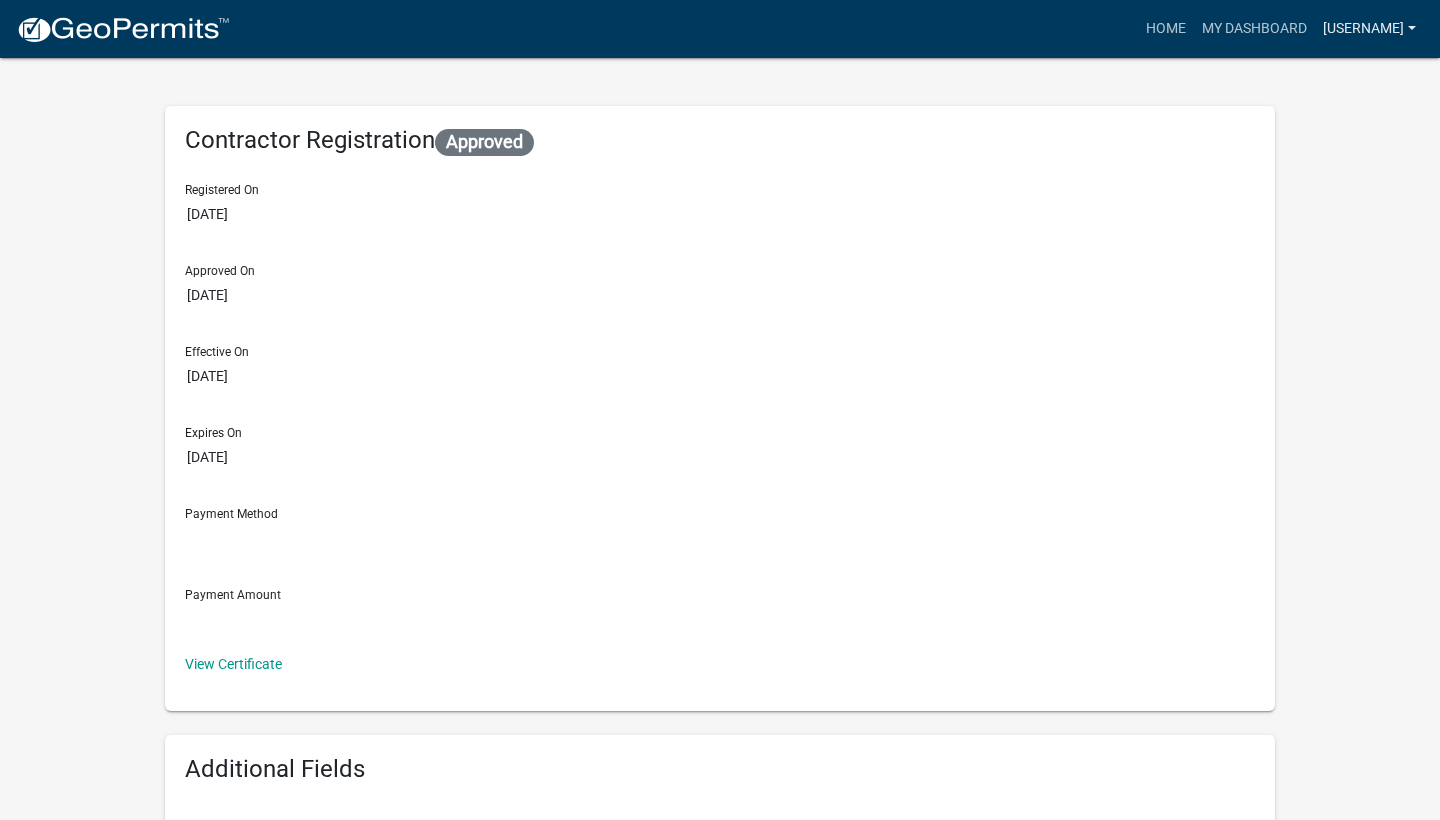 click on "kgraberconst" at bounding box center [1369, 29] 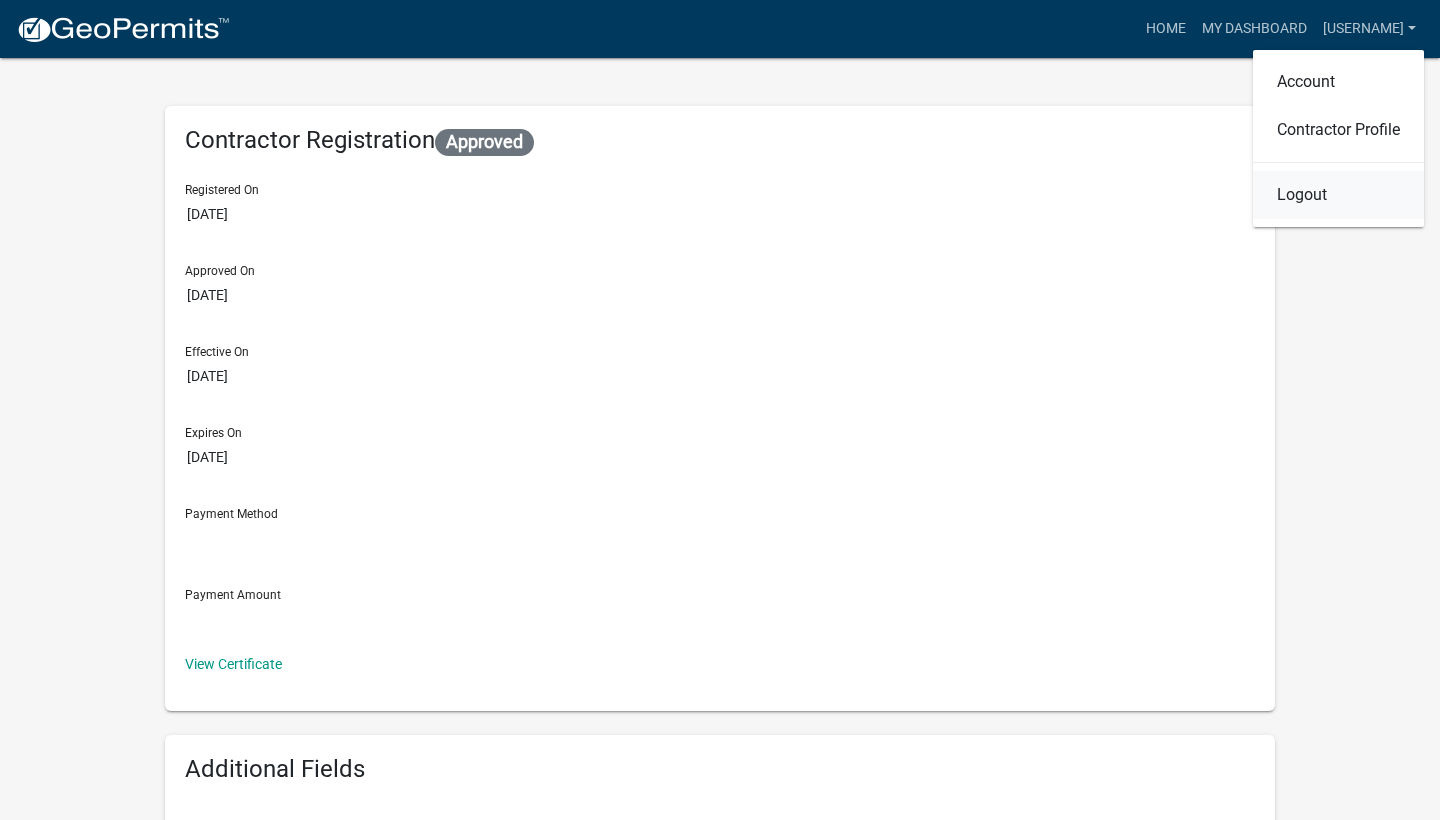 click on "Logout" at bounding box center (1338, 195) 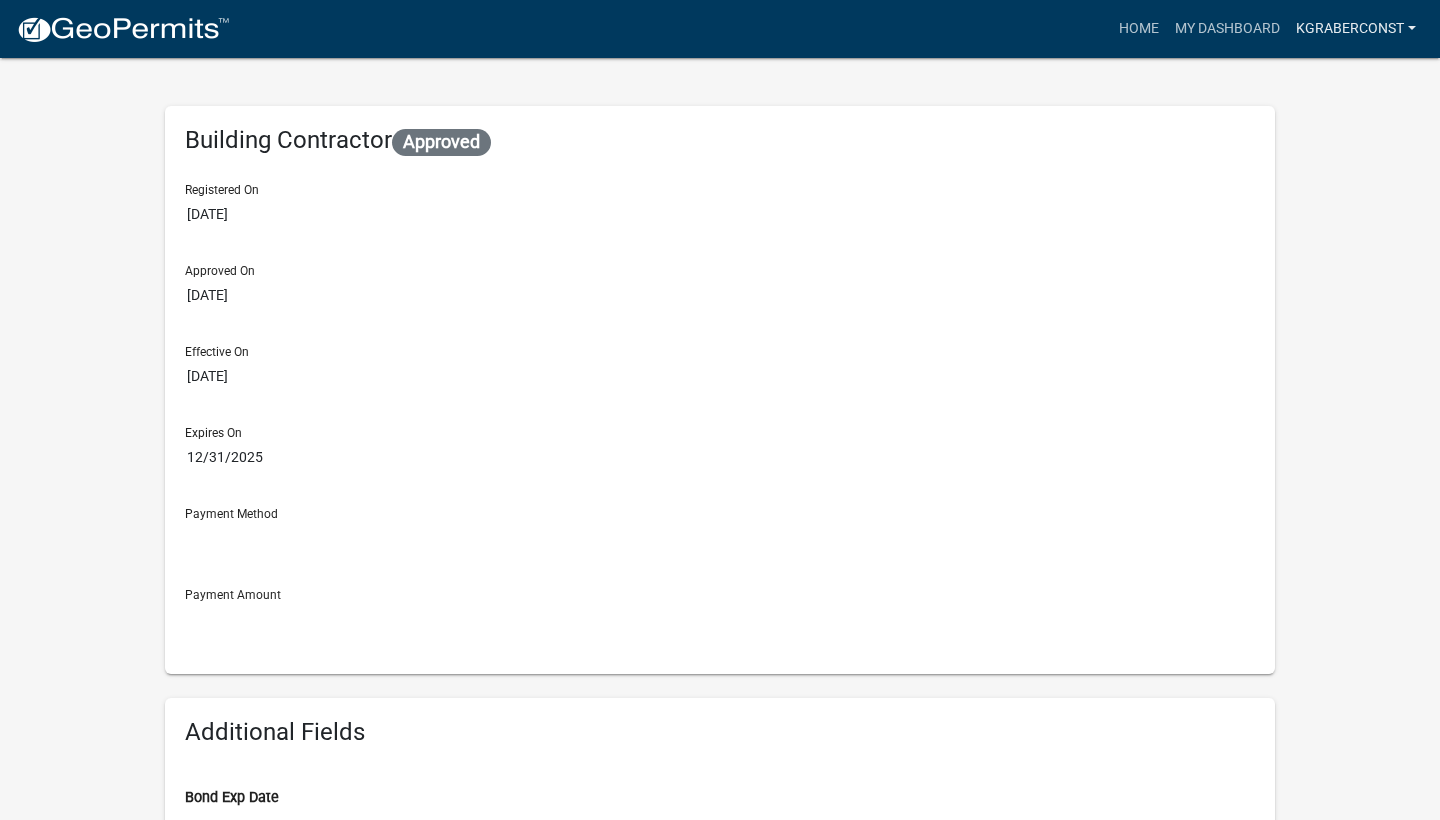 scroll, scrollTop: 0, scrollLeft: 0, axis: both 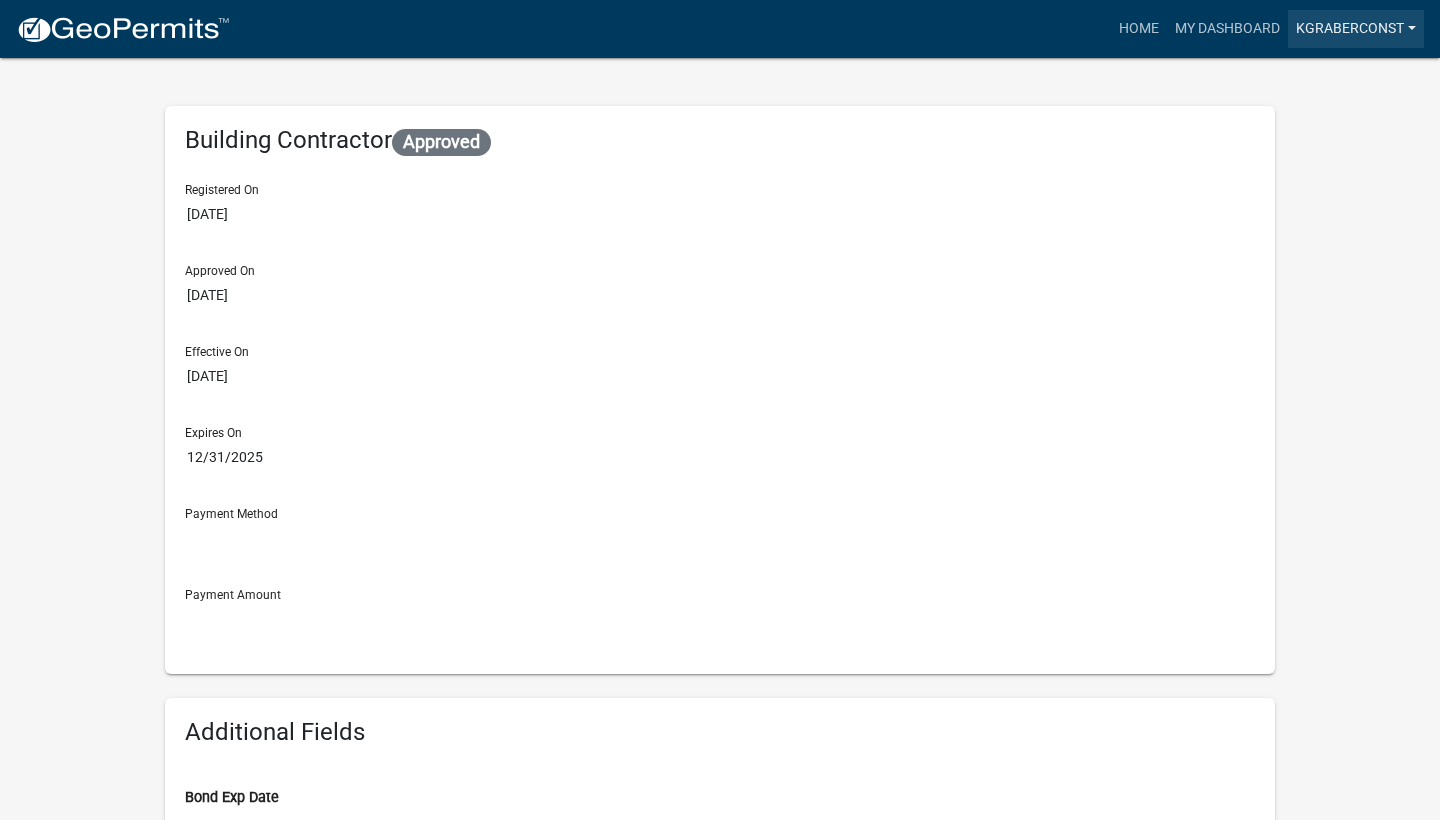 click on "[USERNAME]" at bounding box center [1356, 29] 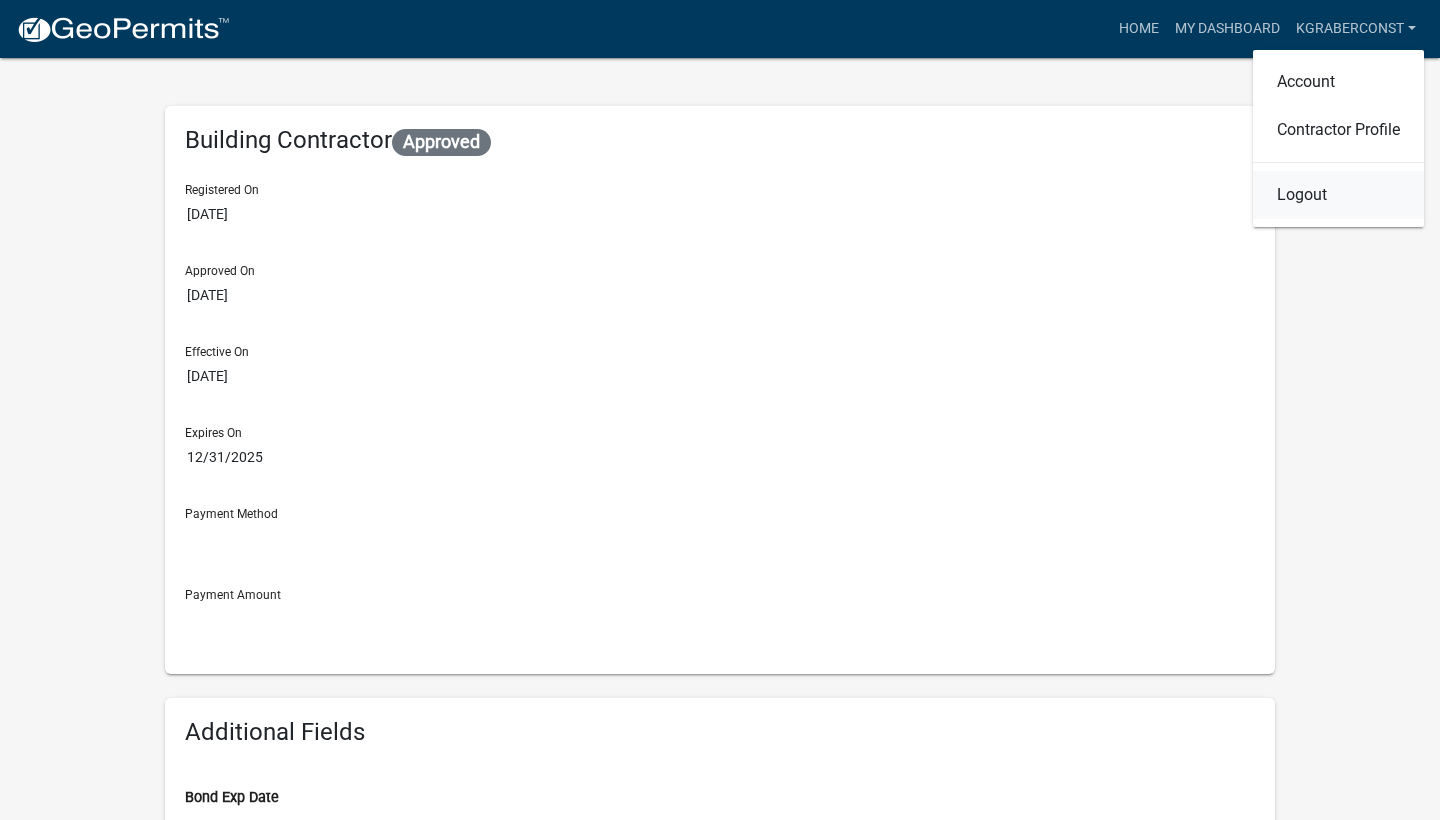 click on "Logout" at bounding box center (1338, 195) 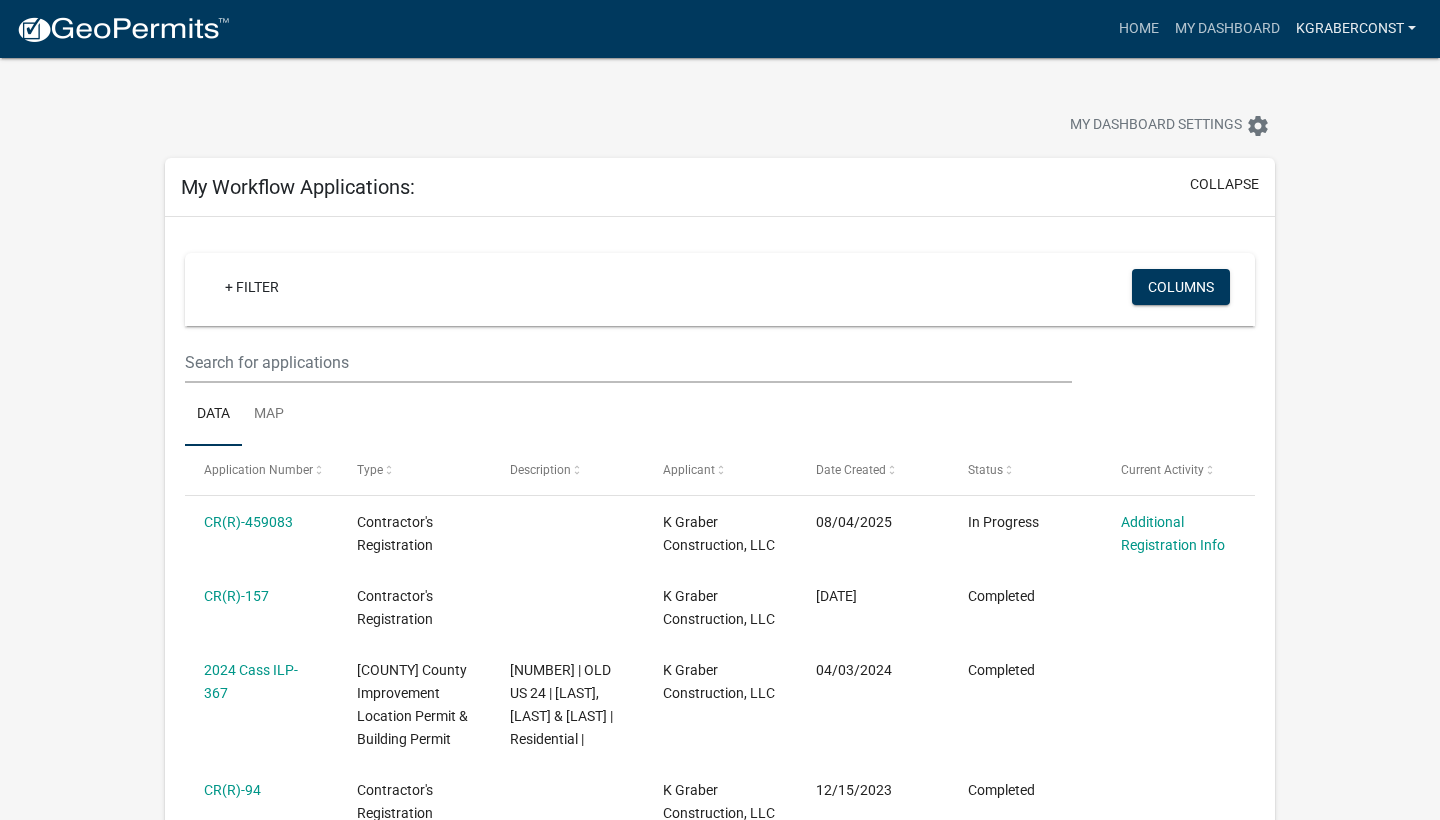 scroll, scrollTop: 0, scrollLeft: 0, axis: both 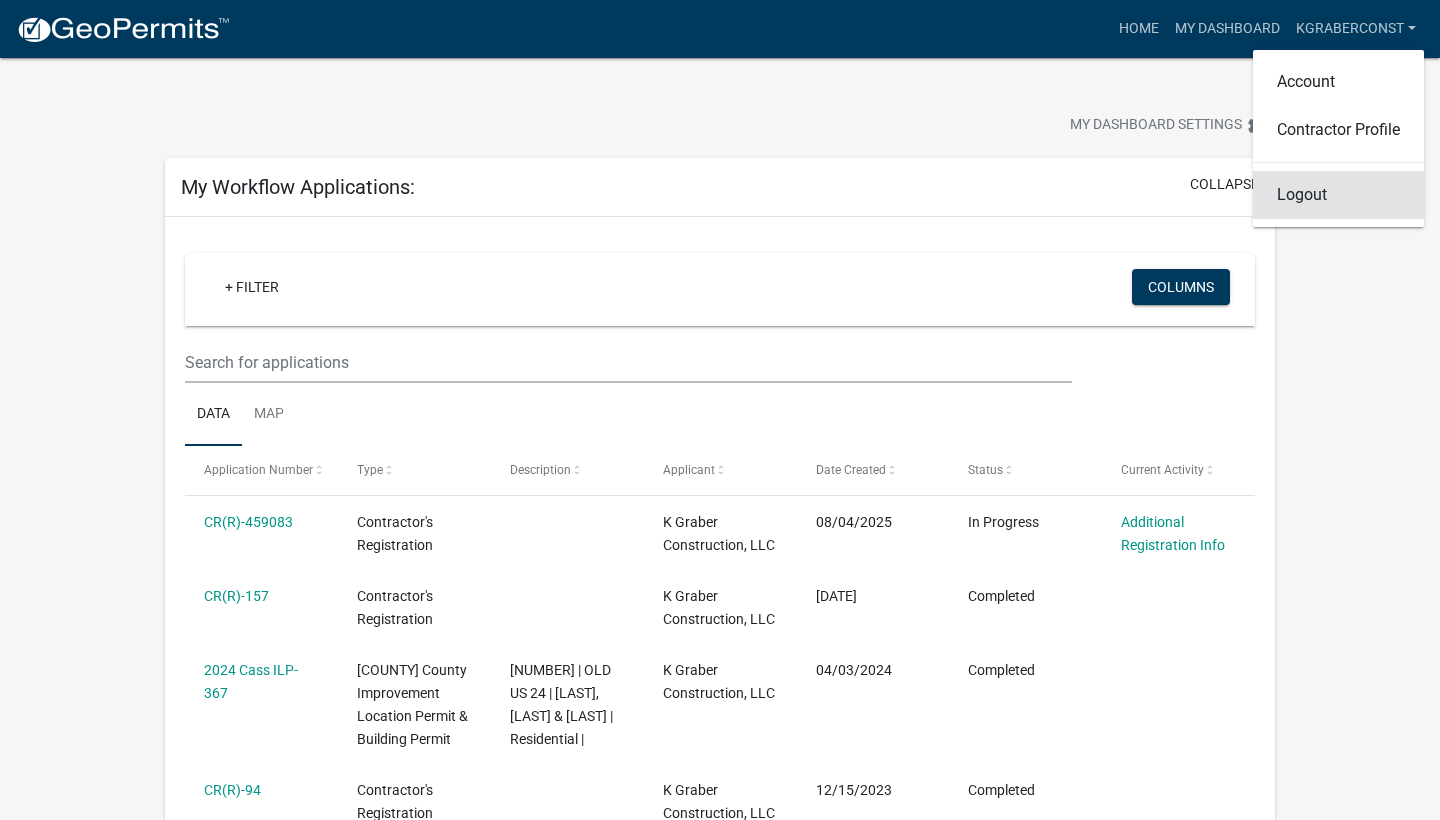 click on "Logout" at bounding box center [1338, 195] 